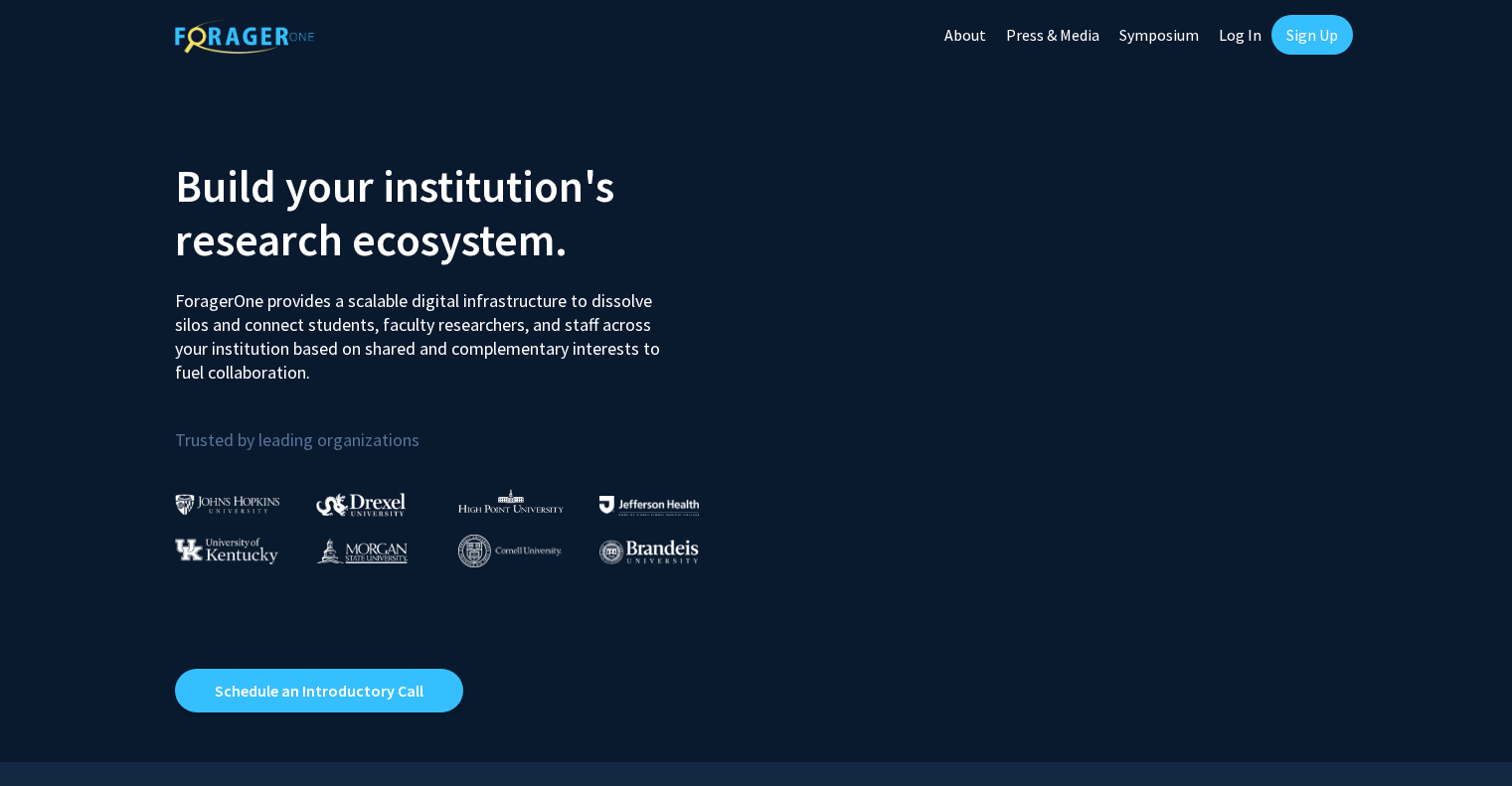 scroll, scrollTop: 44, scrollLeft: 0, axis: vertical 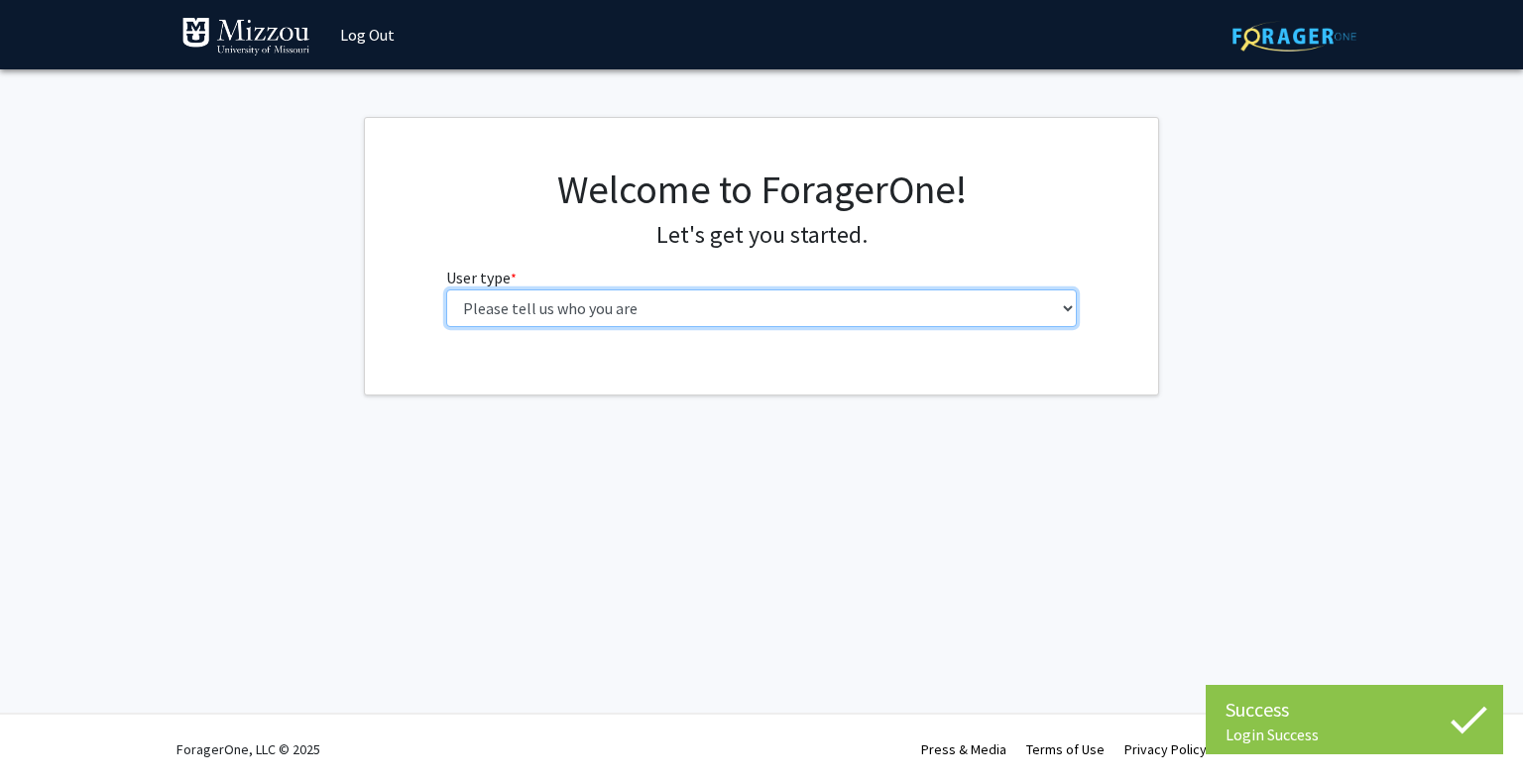 click on "Please tell us who you are  Undergraduate Student   Master's Student   Doctoral Candidate (PhD, MD, DMD, PharmD, etc.)   Postdoctoral Researcher / Research Staff / Medical Resident / Medical Fellow   Faculty   Administrative Staff" at bounding box center (762, 308) 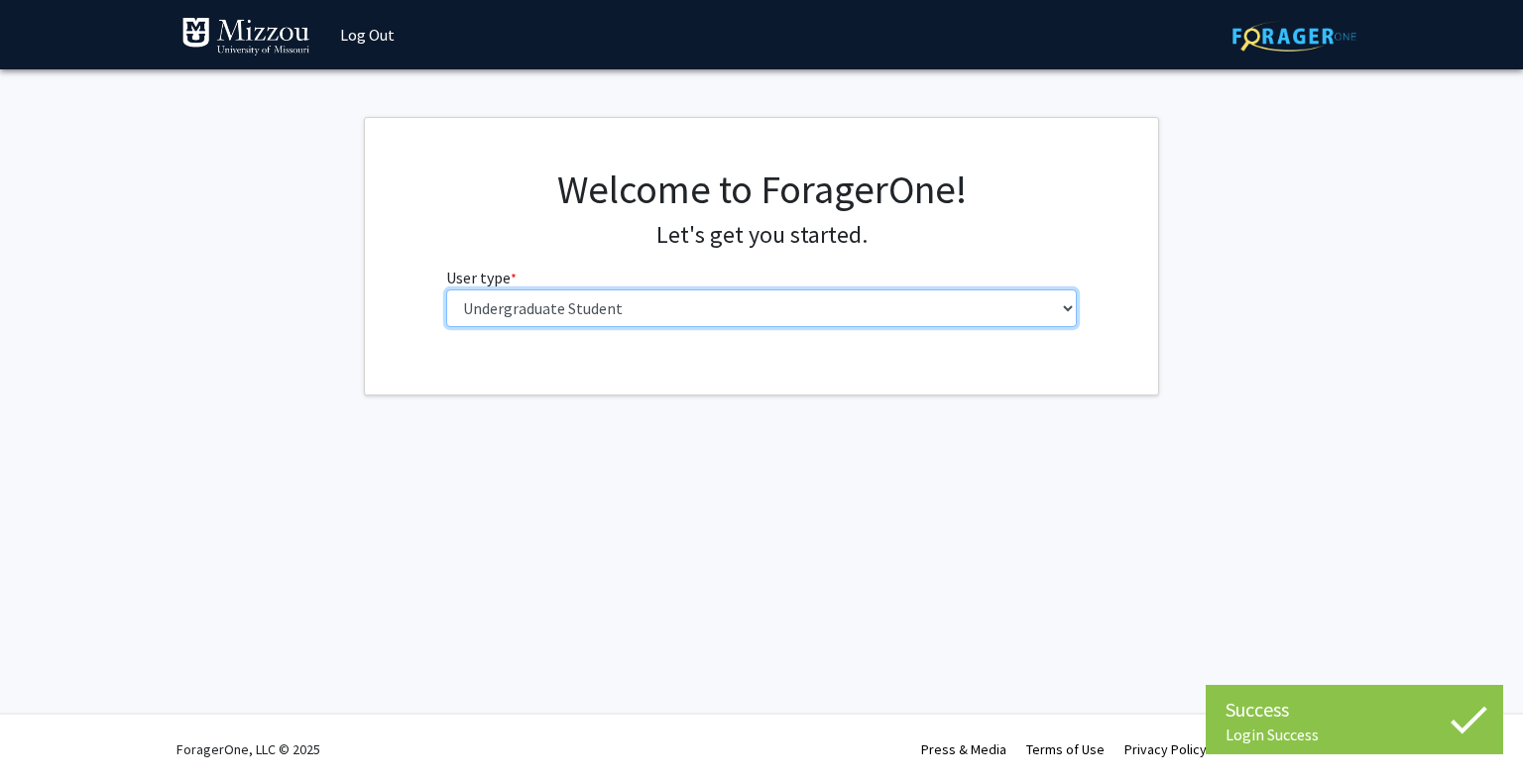 click on "Please tell us who you are  Undergraduate Student   Master's Student   Doctoral Candidate (PhD, MD, DMD, PharmD, etc.)   Postdoctoral Researcher / Research Staff / Medical Resident / Medical Fellow   Faculty   Administrative Staff" at bounding box center [762, 308] 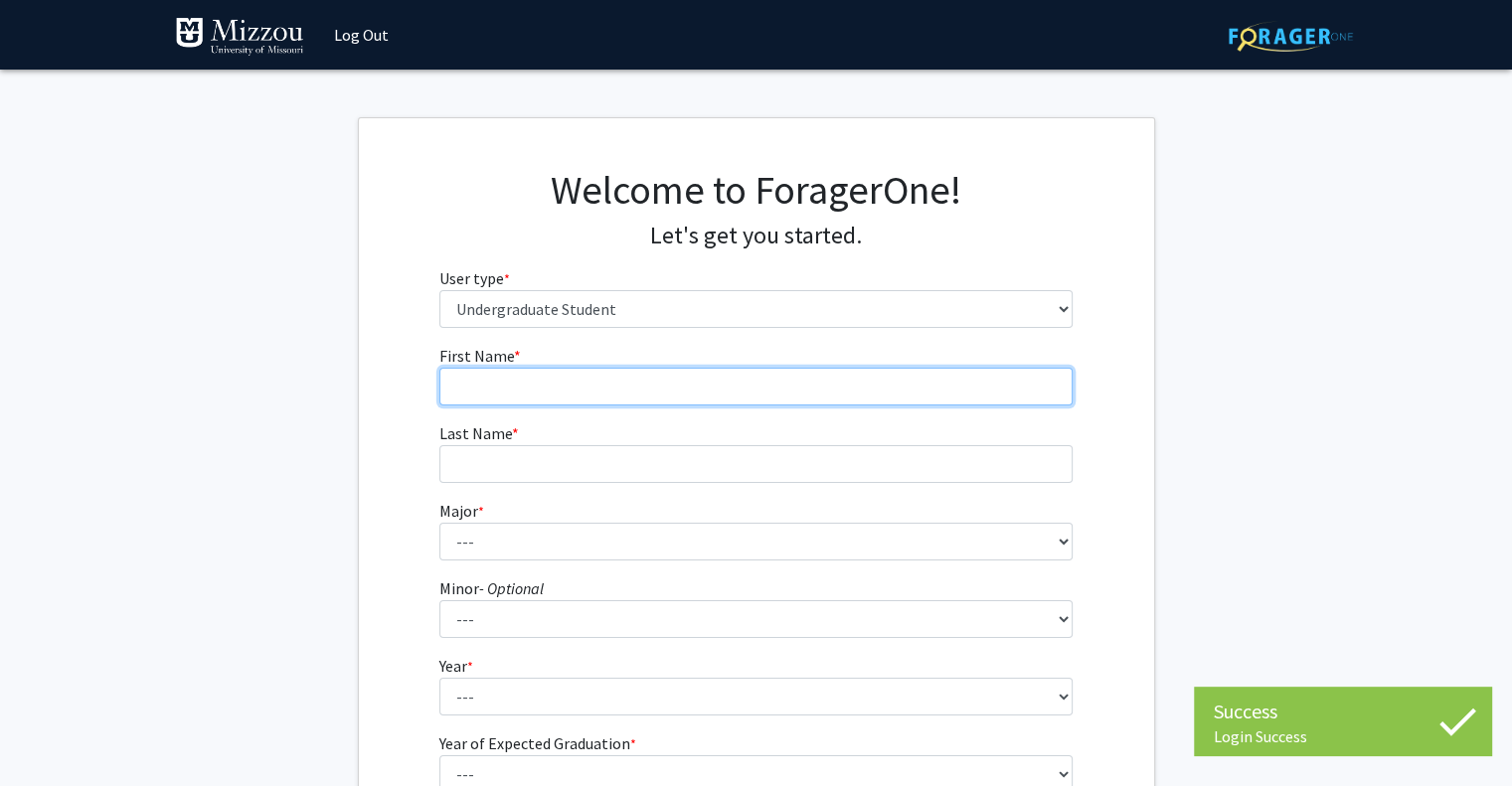 click on "First Name * required" at bounding box center (756, 387) 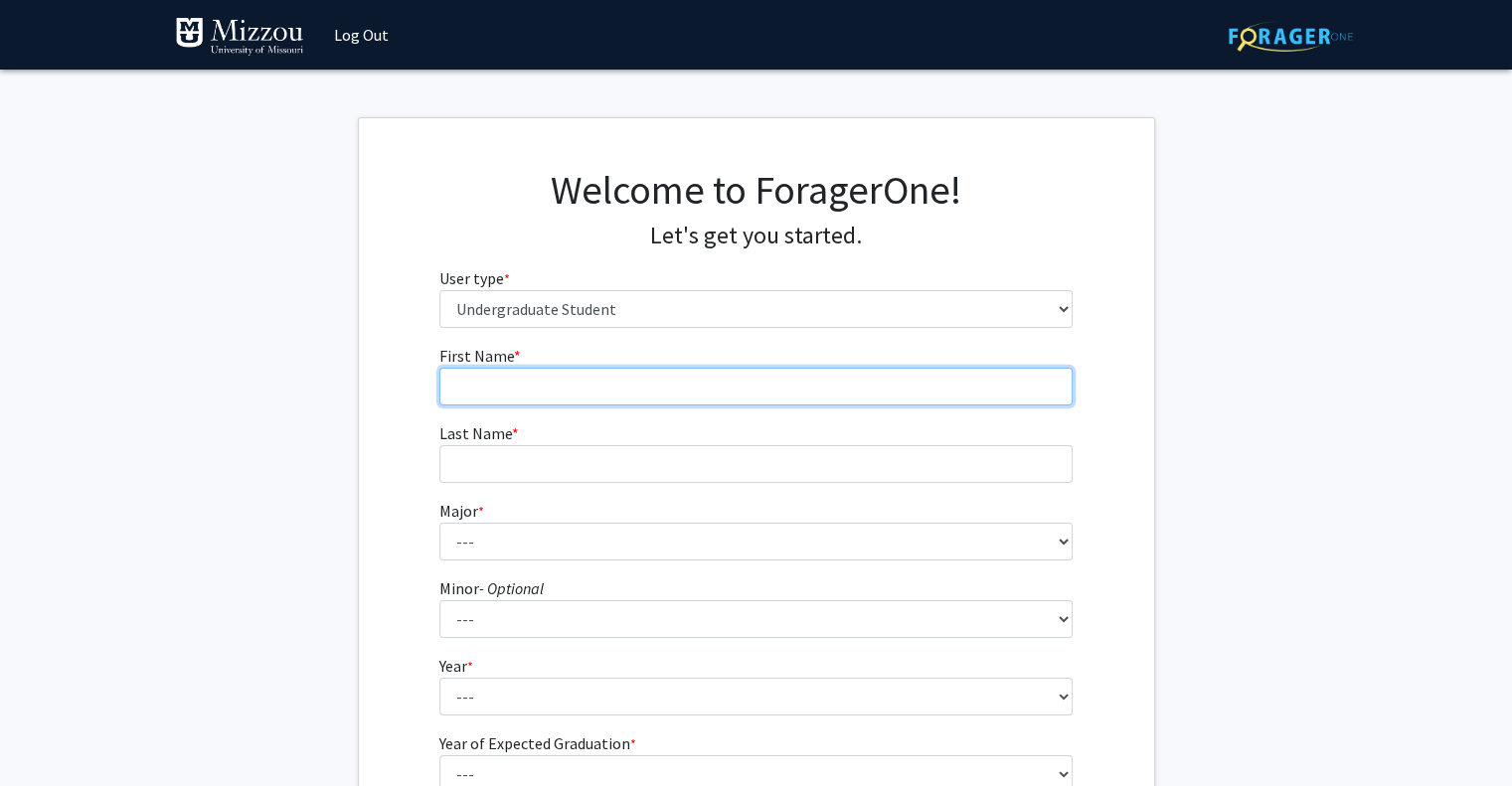type on "[FIRST]" 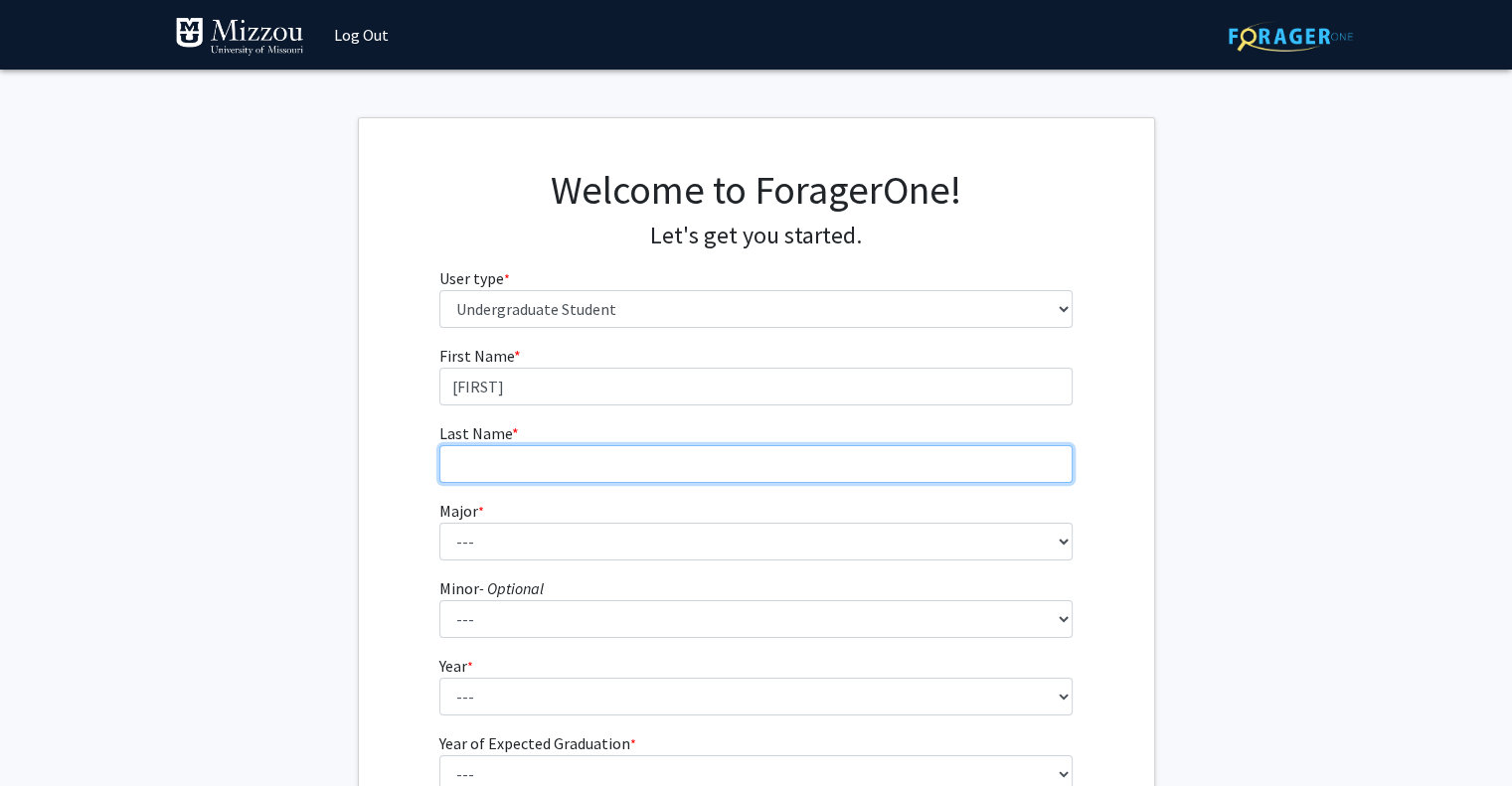 type on "[LAST]" 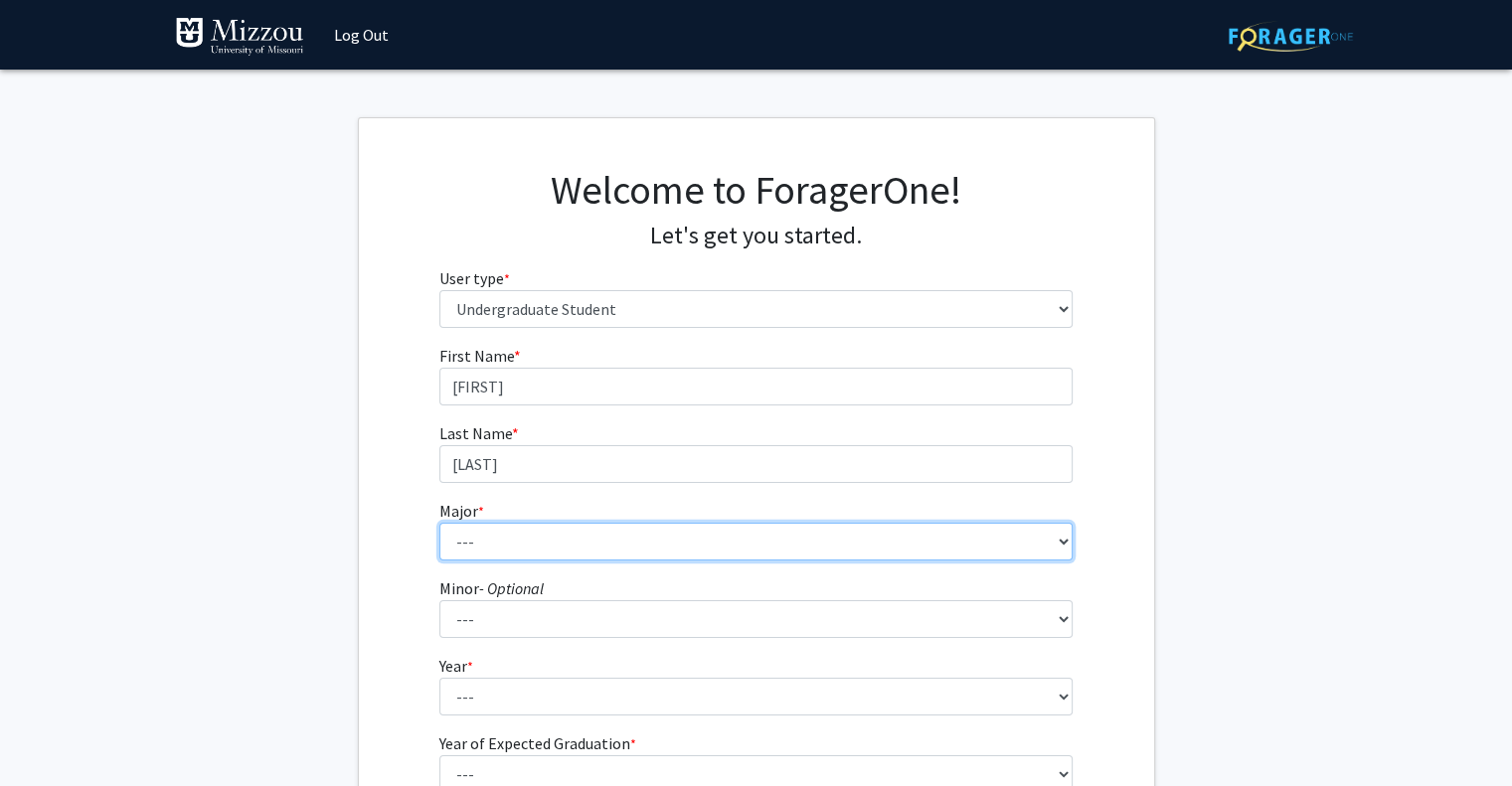 click on "---  Agribusiness Management   Agricultural Education   Agricultural Education: Communications and Leadership   Agricultural Education: Teacher Certification   Agricultural Systems Technology   Agriculture   Ancient Mediterranean Studies   Animal Sciences   Anthropology   Architectural Studies   Art   Art History   Astronomy   Biochemistry   Biological Engineering   Biological Physics   Biological Sciences   Biomedical Engineering   Black Studies   Business Administration   Chemical Engineering   Chemical Engineering: Biochemical   Chemical Engineering: Environmental   Chemical Engineering: Materials   Chemistry   Civil Engineering   Clinical Laboratory Science   Communication   Computer Engineering   Computer Science   Constitutional Democracy   Cross Categorical Special Education   Data Science   Diagnostic Medical Ultrasound   Digital Storytelling   Early Childhood Education   East Asian Studies   Economics   Educational Studies   Educational Studies: Educational Games and Simulations Design   English" at bounding box center [756, 542] 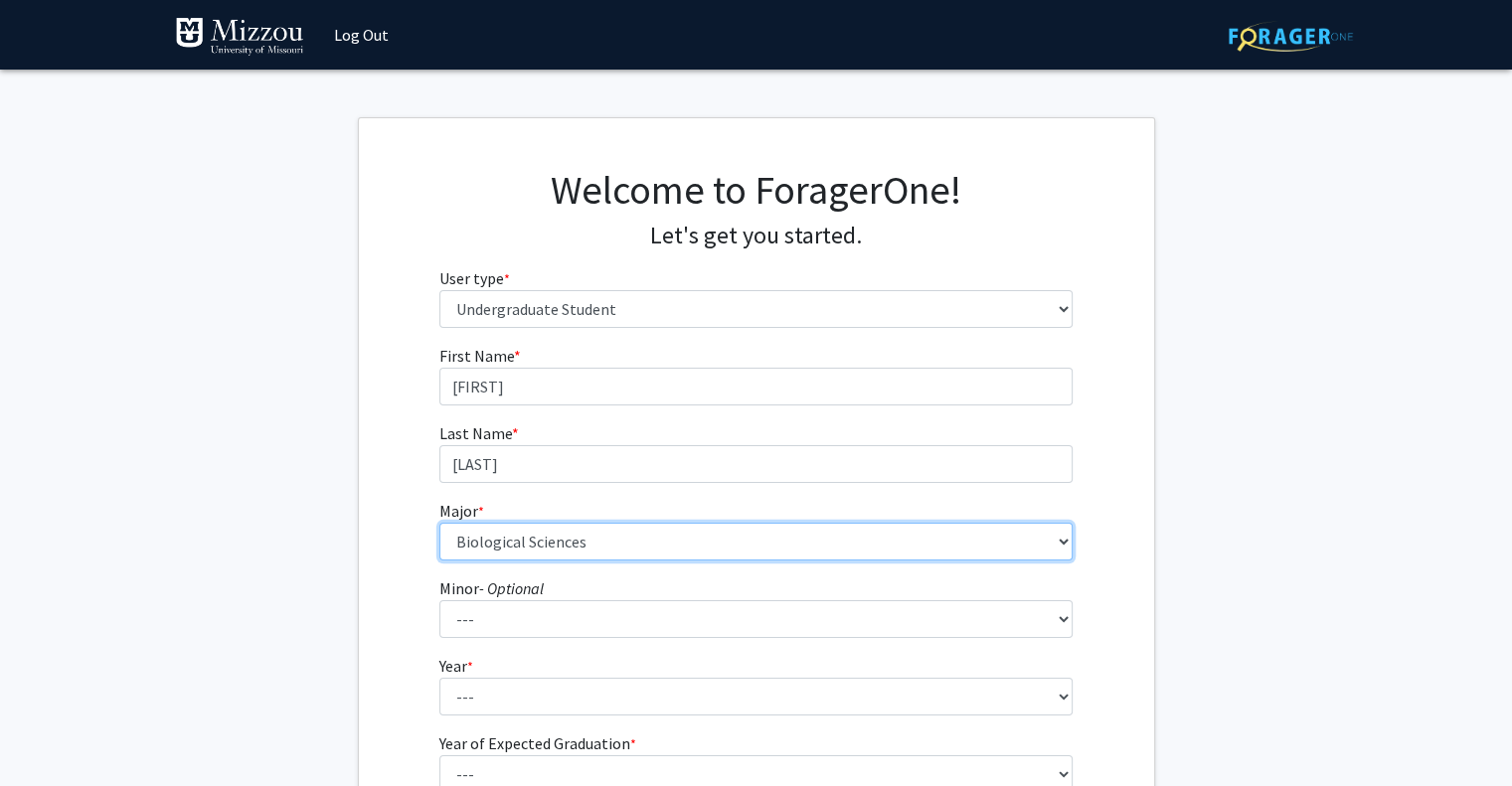 click on "---  Agribusiness Management   Agricultural Education   Agricultural Education: Communications and Leadership   Agricultural Education: Teacher Certification   Agricultural Systems Technology   Agriculture   Ancient Mediterranean Studies   Animal Sciences   Anthropology   Architectural Studies   Art   Art History   Astronomy   Biochemistry   Biological Engineering   Biological Physics   Biological Sciences   Biomedical Engineering   Black Studies   Business Administration   Chemical Engineering   Chemical Engineering: Biochemical   Chemical Engineering: Environmental   Chemical Engineering: Materials   Chemistry   Civil Engineering   Clinical Laboratory Science   Communication   Computer Engineering   Computer Science   Constitutional Democracy   Cross Categorical Special Education   Data Science   Diagnostic Medical Ultrasound   Digital Storytelling   Early Childhood Education   East Asian Studies   Economics   Educational Studies   Educational Studies: Educational Games and Simulations Design   English" at bounding box center [756, 542] 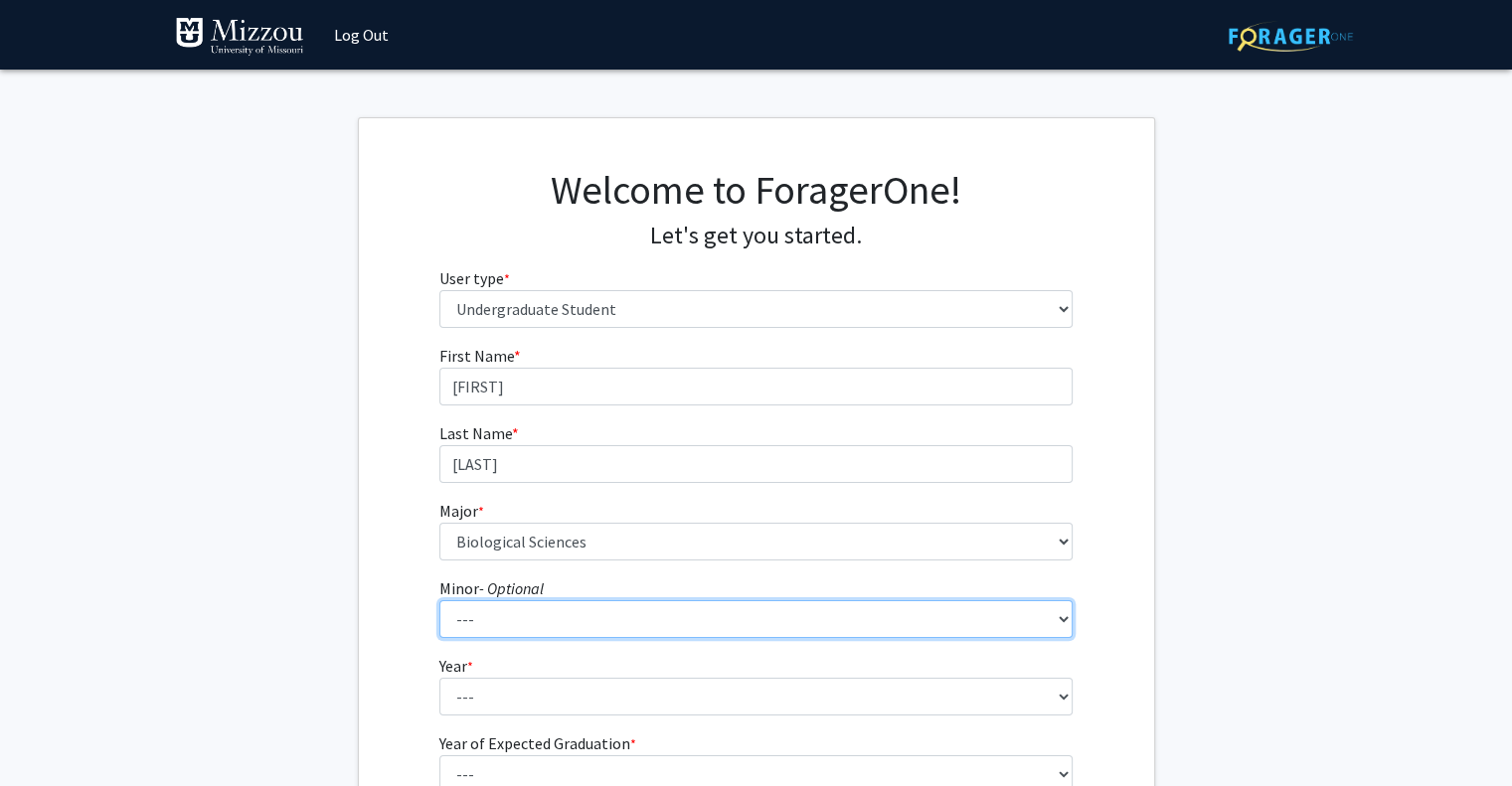 click on "---  Accountancy   Aerospace Engineering   Aerospace Studies   Agribusiness Management   Agricultural Education   Agricultural Engineering   Agricultural Leadership   Agricultural Systems Technology   American Constitutional Democracy   Ancient Mediterranean Studies   Animal Sciences   Anthropology   Archaeology   Architectural Studies   Art   Art History   Astronomy   Biological Sciences   Black Studies   Business   Canadian Studies   Captive Wild Animal Management   Chemistry   Chinese Studies   Computational Neuroscience   Computer Science   Construction Management   Creative Writing   Criminology/Criminal and Juvenile Justice   Data Science   Defense and Strategic Studies   Digital Storytelling   East Asian Studies   Economics   Education   Energy Engineering   Engineering   Engineering Sustainability   English   Entrepreneurship and Innovation Management   Environmental Sciences   Film Studies   Food Science and Nutrition   French   Geography   Geological Sciences   German   Global Brazil   History" at bounding box center [756, 619] 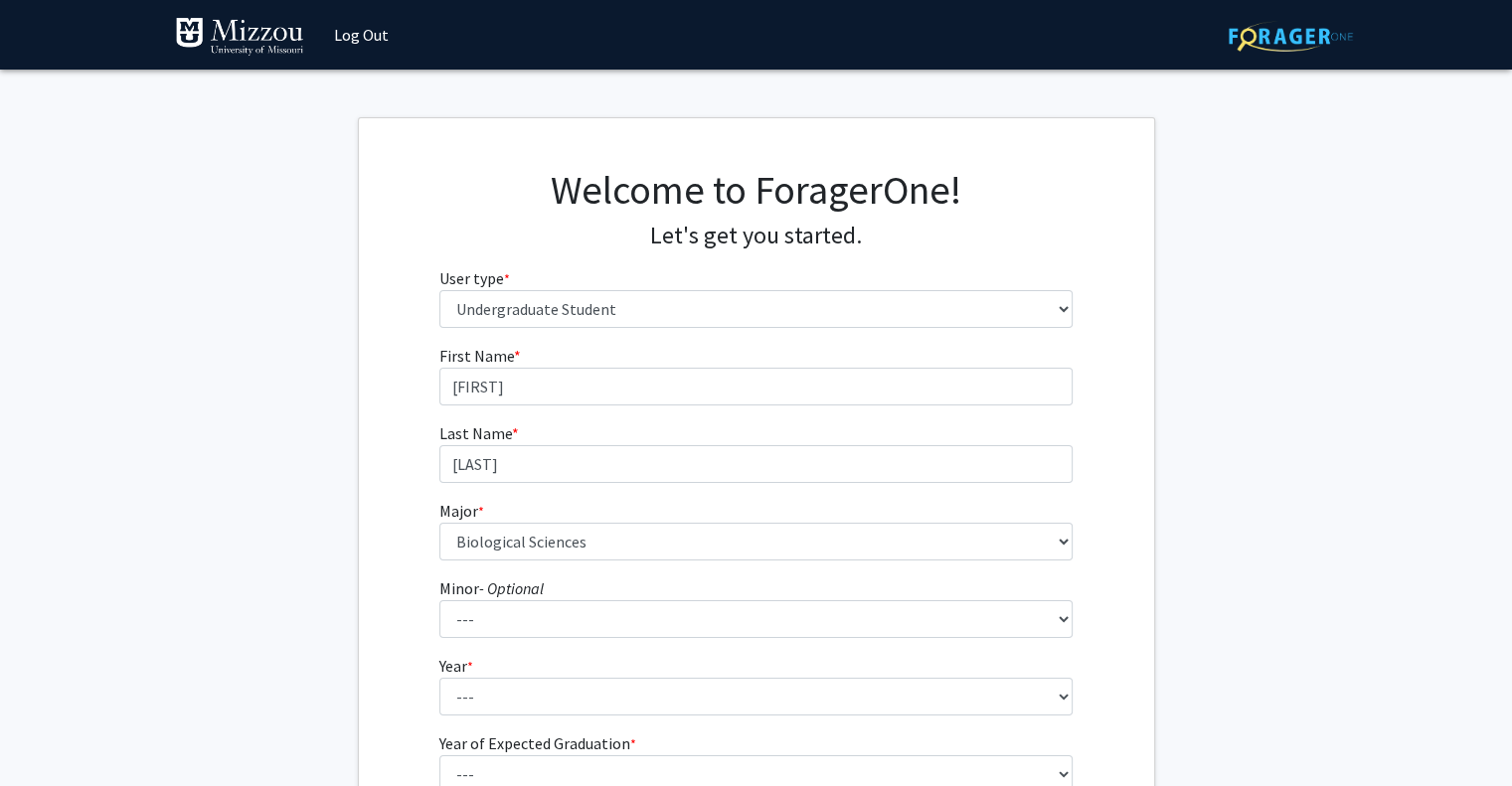 click on "First Name * required [FIRST] Last Name * required [LAST]  Major  * required ---  Agribusiness Management   Agricultural Education   Agricultural Education: Communications and Leadership   Agricultural Education: Teacher Certification   Agricultural Systems Technology   Agriculture   Ancient Mediterranean Studies   Animal Sciences   Anthropology   Architectural Studies   Art   Art History   Astronomy   Biochemistry   Biological Engineering   Biological Physics   Biological Sciences   Biomedical Engineering   Black Studies   Business Administration   Chemical Engineering   Chemical Engineering: Biochemical   Chemical Engineering: Environmental   Chemical Engineering: Materials   Chemistry   Civil Engineering   Clinical Laboratory Science   Communication   Computer Engineering   Computer Science   Constitutional Democracy   Cross Categorical Special Education   Data Science   Diagnostic Medical Ultrasound   Digital Storytelling   Early Childhood Education   East Asian Studies   Economics   Educational Studies" 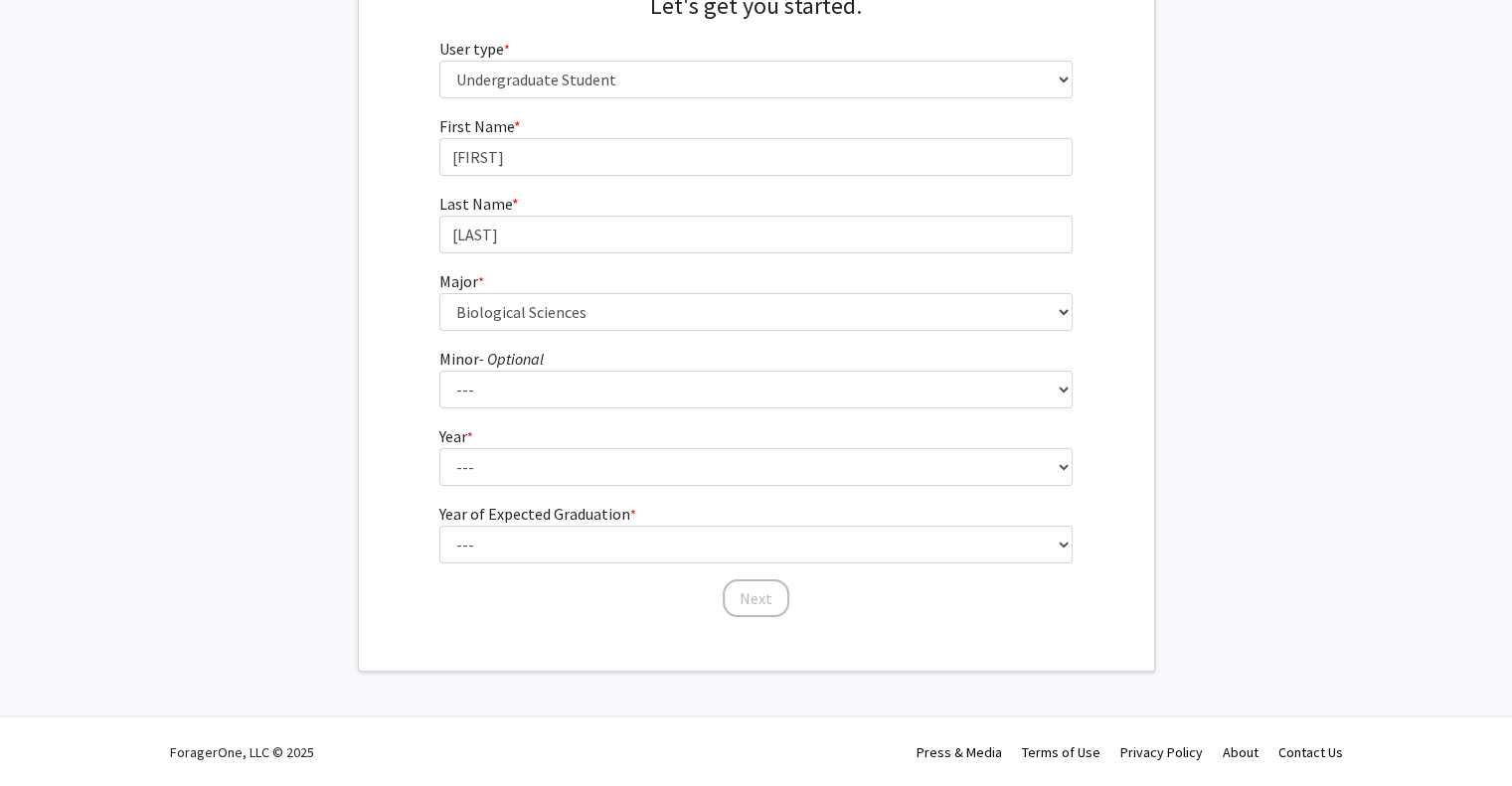 click on "First Name * required [FIRST] Last Name * required [LAST]  Major  * required ---  Agribusiness Management   Agricultural Education   Agricultural Education: Communications and Leadership   Agricultural Education: Teacher Certification   Agricultural Systems Technology   Agriculture   Ancient Mediterranean Studies   Animal Sciences   Anthropology   Architectural Studies   Art   Art History   Astronomy   Biochemistry   Biological Engineering   Biological Physics   Biological Sciences   Biomedical Engineering   Black Studies   Business Administration   Chemical Engineering   Chemical Engineering: Biochemical   Chemical Engineering: Environmental   Chemical Engineering: Materials   Chemistry   Civil Engineering   Clinical Laboratory Science   Communication   Computer Engineering   Computer Science   Constitutional Democracy   Cross Categorical Special Education   Data Science   Diagnostic Medical Ultrasound   Digital Storytelling   Early Childhood Education   East Asian Studies   Economics   Educational Studies" 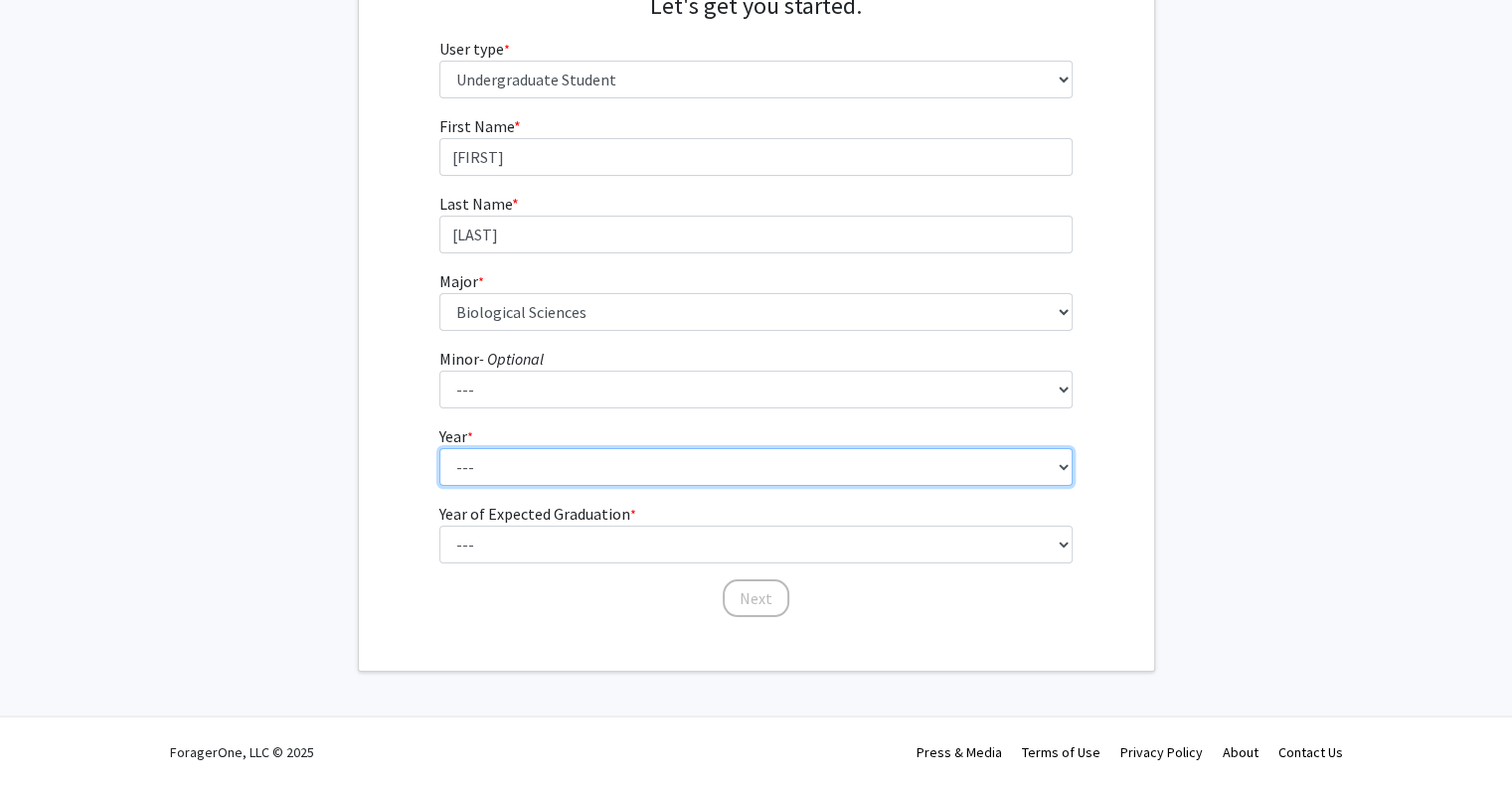 click on "---  First-year   Sophomore   Junior   Senior   Postbaccalaureate Certificate" at bounding box center (756, 467) 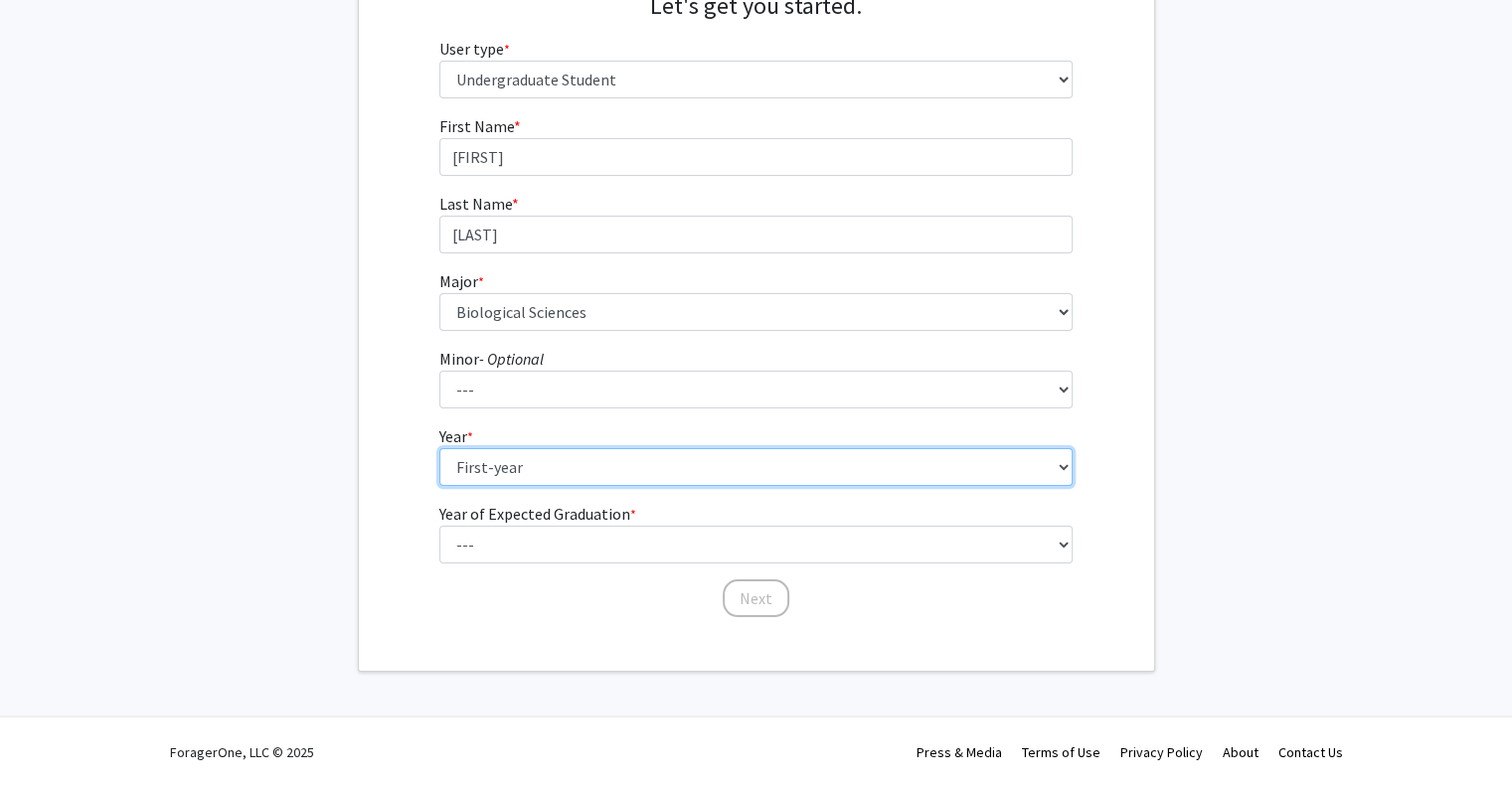 click on "---  First-year   Sophomore   Junior   Senior   Postbaccalaureate Certificate" at bounding box center (756, 467) 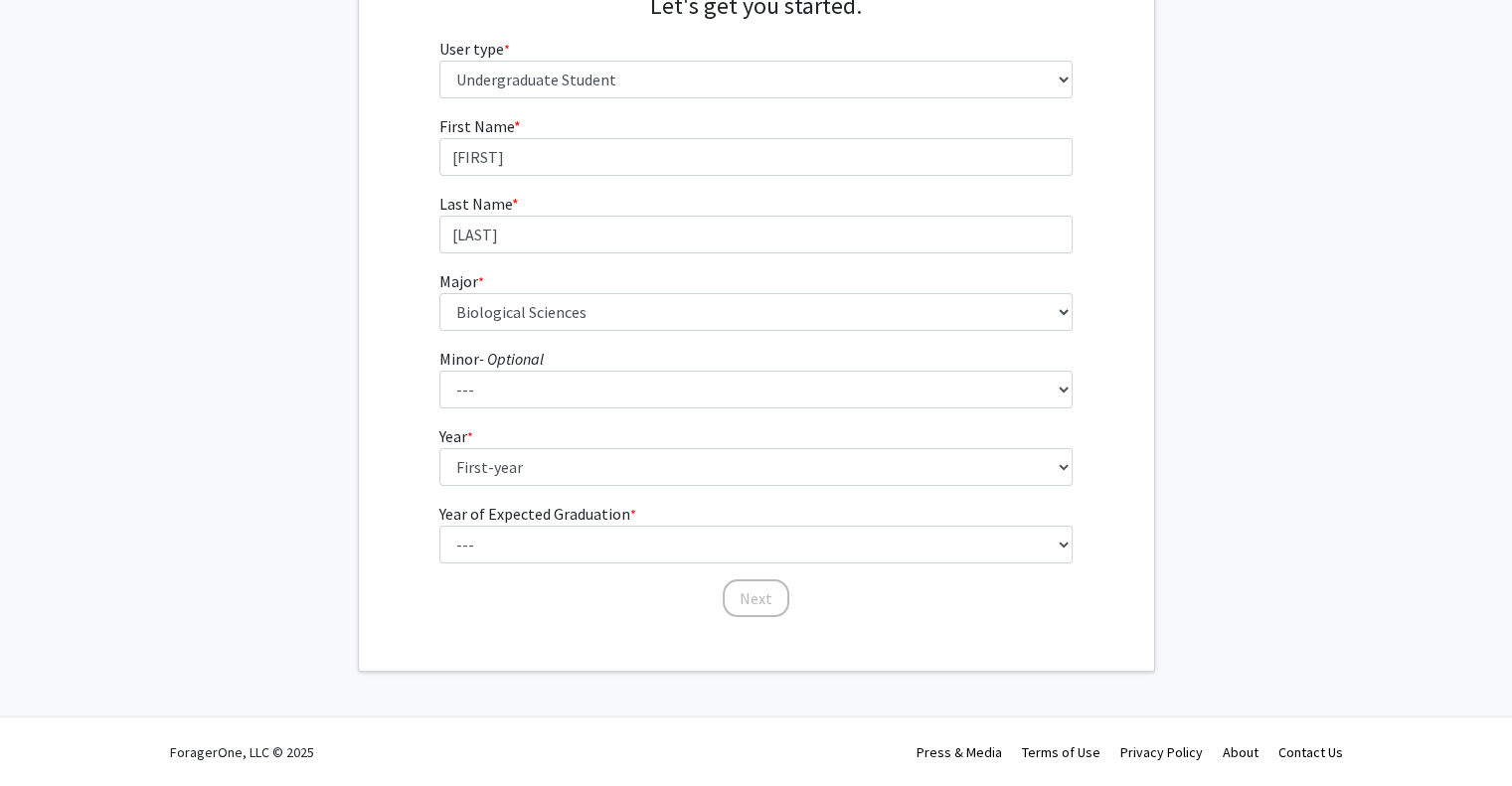 click on "First Name * required [FIRST] Last Name * required [LAST]  Major  * required ---  Agribusiness Management   Agricultural Education   Agricultural Education: Communications and Leadership   Agricultural Education: Teacher Certification   Agricultural Systems Technology   Agriculture   Ancient Mediterranean Studies   Animal Sciences   Anthropology   Architectural Studies   Art   Art History   Astronomy   Biochemistry   Biological Engineering   Biological Physics   Biological Sciences   Biomedical Engineering   Black Studies   Business Administration   Chemical Engineering   Chemical Engineering: Biochemical   Chemical Engineering: Environmental   Chemical Engineering: Materials   Chemistry   Civil Engineering   Clinical Laboratory Science   Communication   Computer Engineering   Computer Science   Constitutional Democracy   Cross Categorical Special Education   Data Science   Diagnostic Medical Ultrasound   Digital Storytelling   Early Childhood Education   East Asian Studies   Economics   Educational Studies" 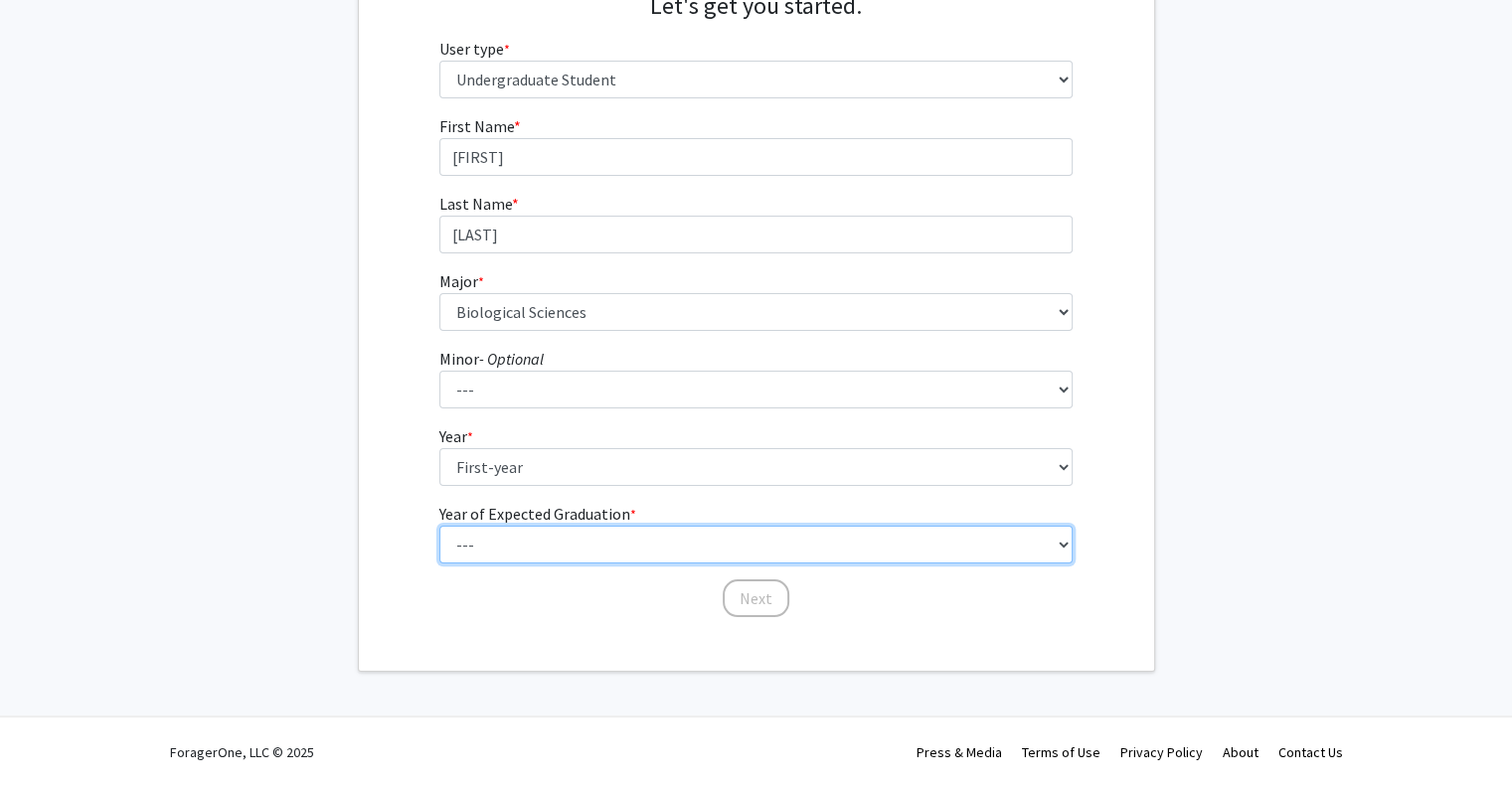 click on "---  2025   2026   2027   2028   2029   2030   2031   2032   2033   2034" at bounding box center (756, 545) 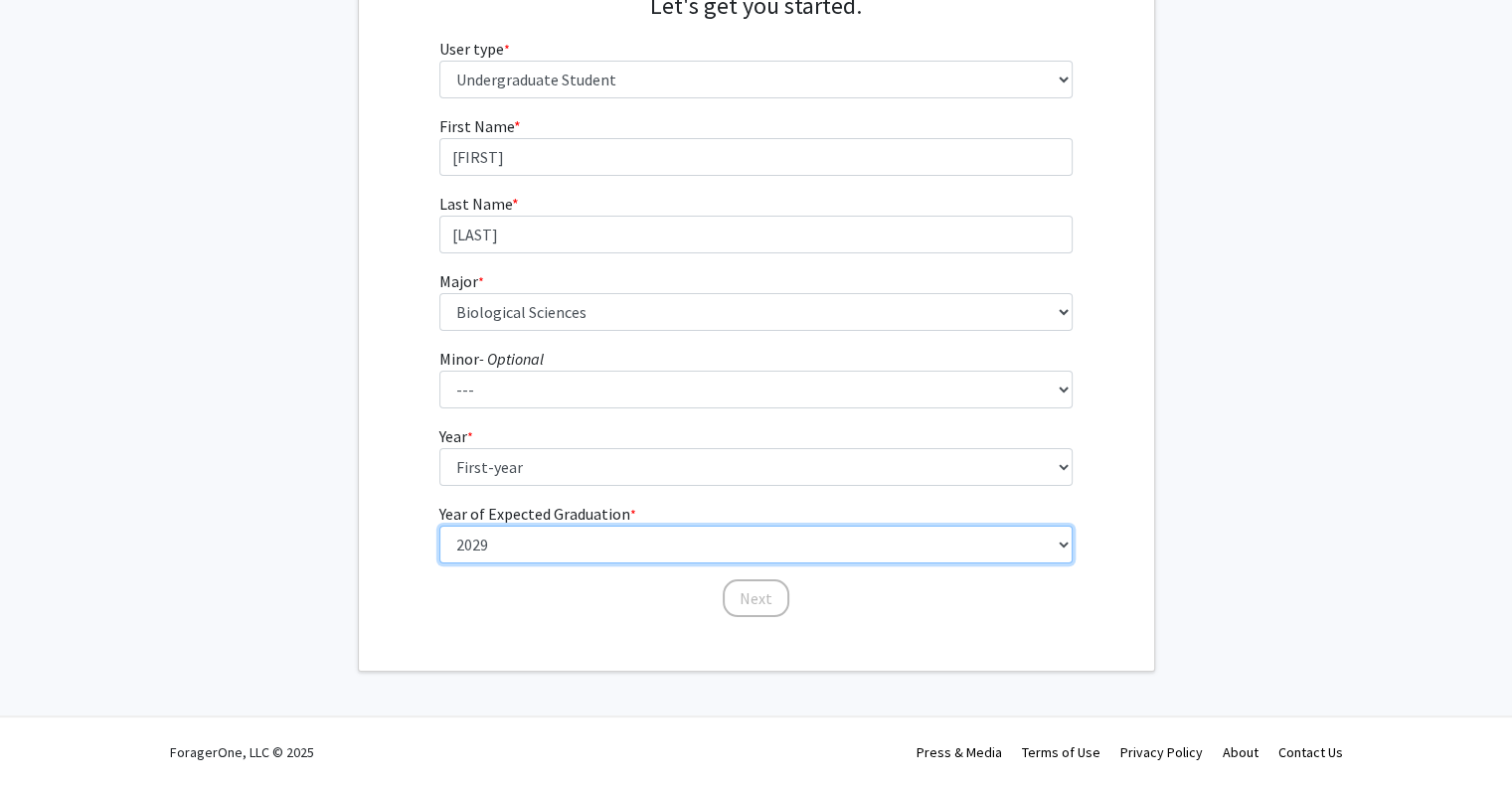 click on "---  2025   2026   2027   2028   2029   2030   2031   2032   2033   2034" at bounding box center [756, 545] 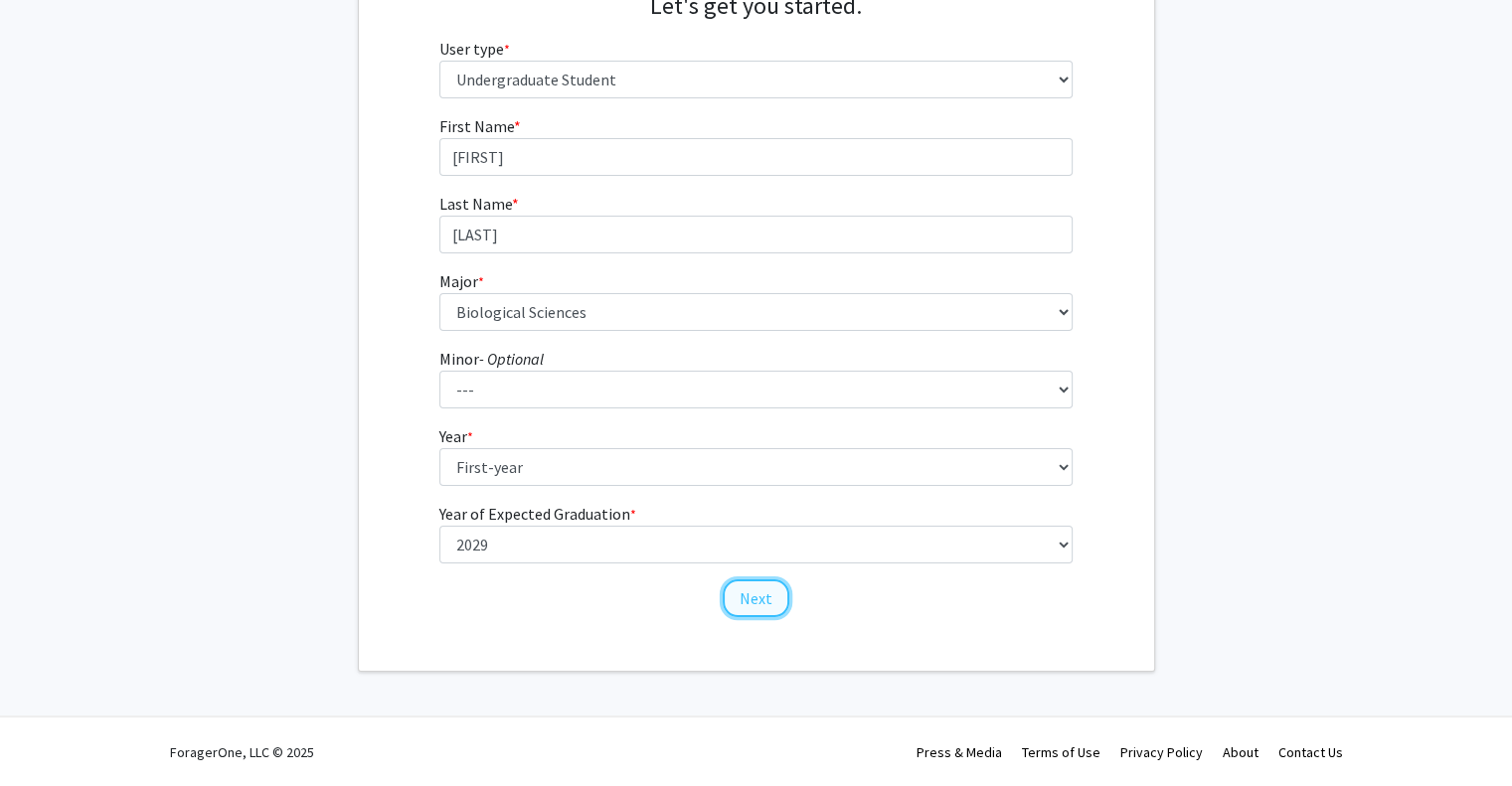 click on "Next" 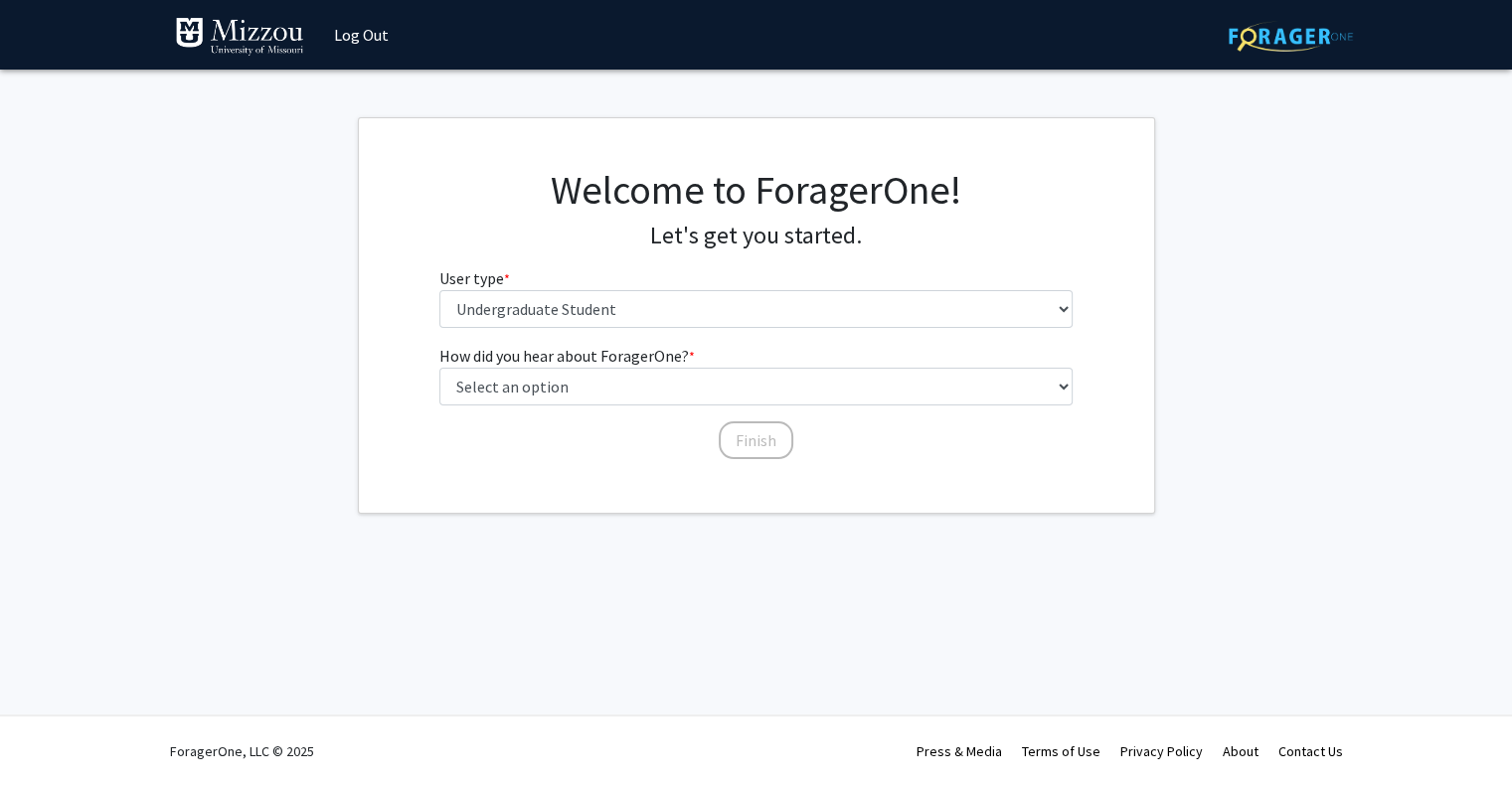 scroll, scrollTop: 0, scrollLeft: 0, axis: both 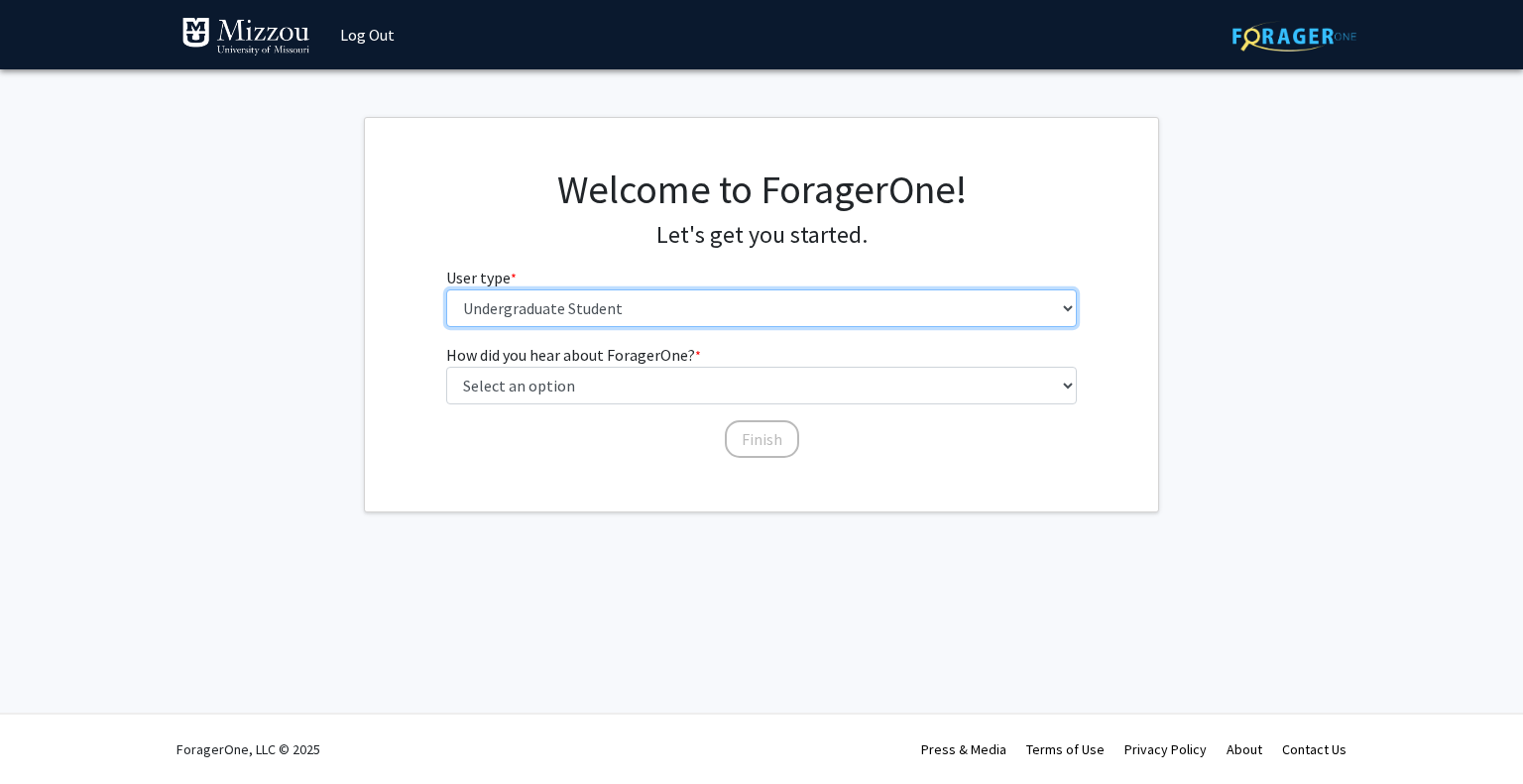 click on "Please tell us who you are  Undergraduate Student   Master's Student   Doctoral Candidate (PhD, MD, DMD, PharmD, etc.)   Postdoctoral Researcher / Research Staff / Medical Resident / Medical Fellow   Faculty   Administrative Staff" at bounding box center (762, 308) 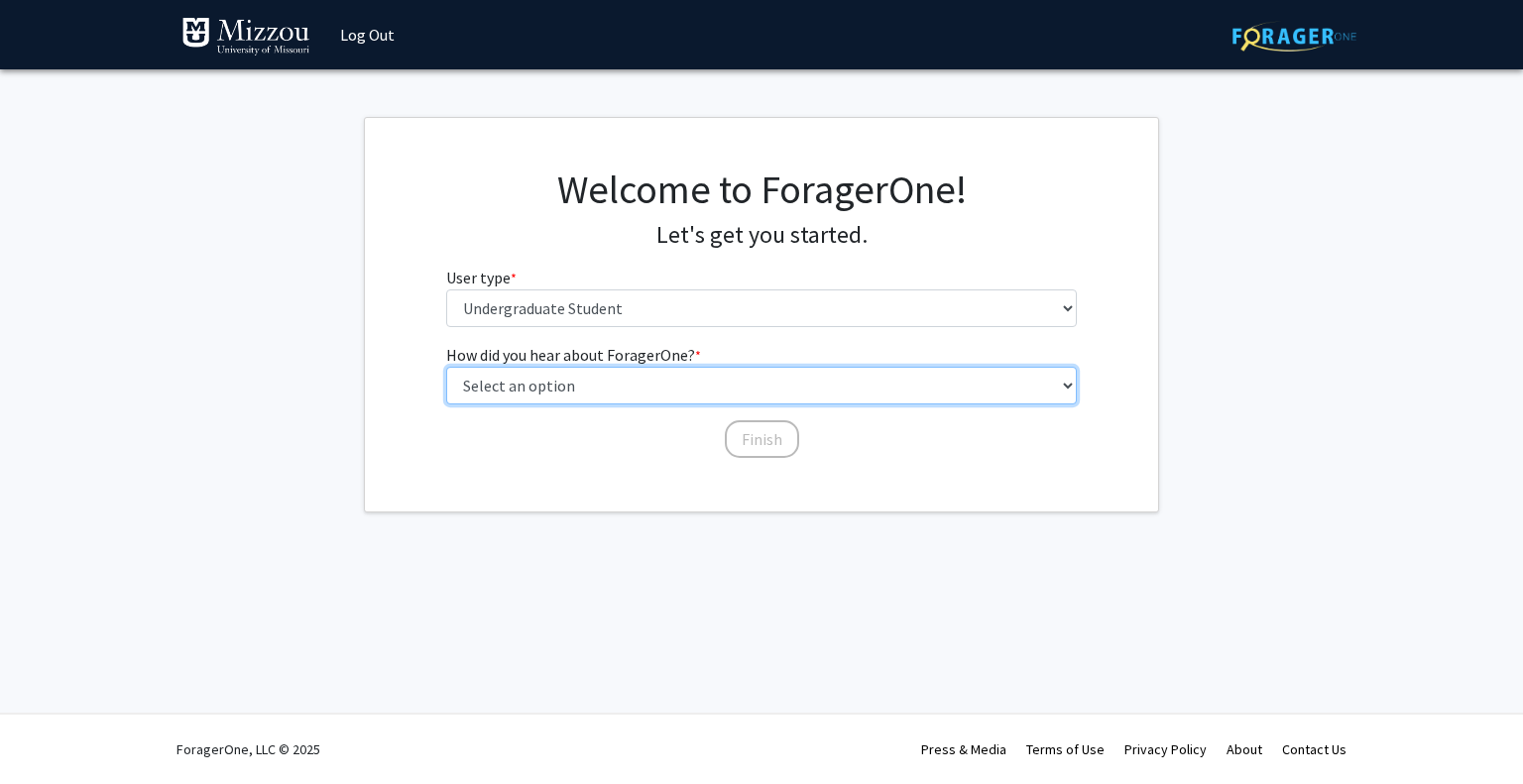 click on "Select an option  Peer/student recommendation   Faculty/staff recommendation   University website   University email or newsletter   Other" at bounding box center (762, 386) 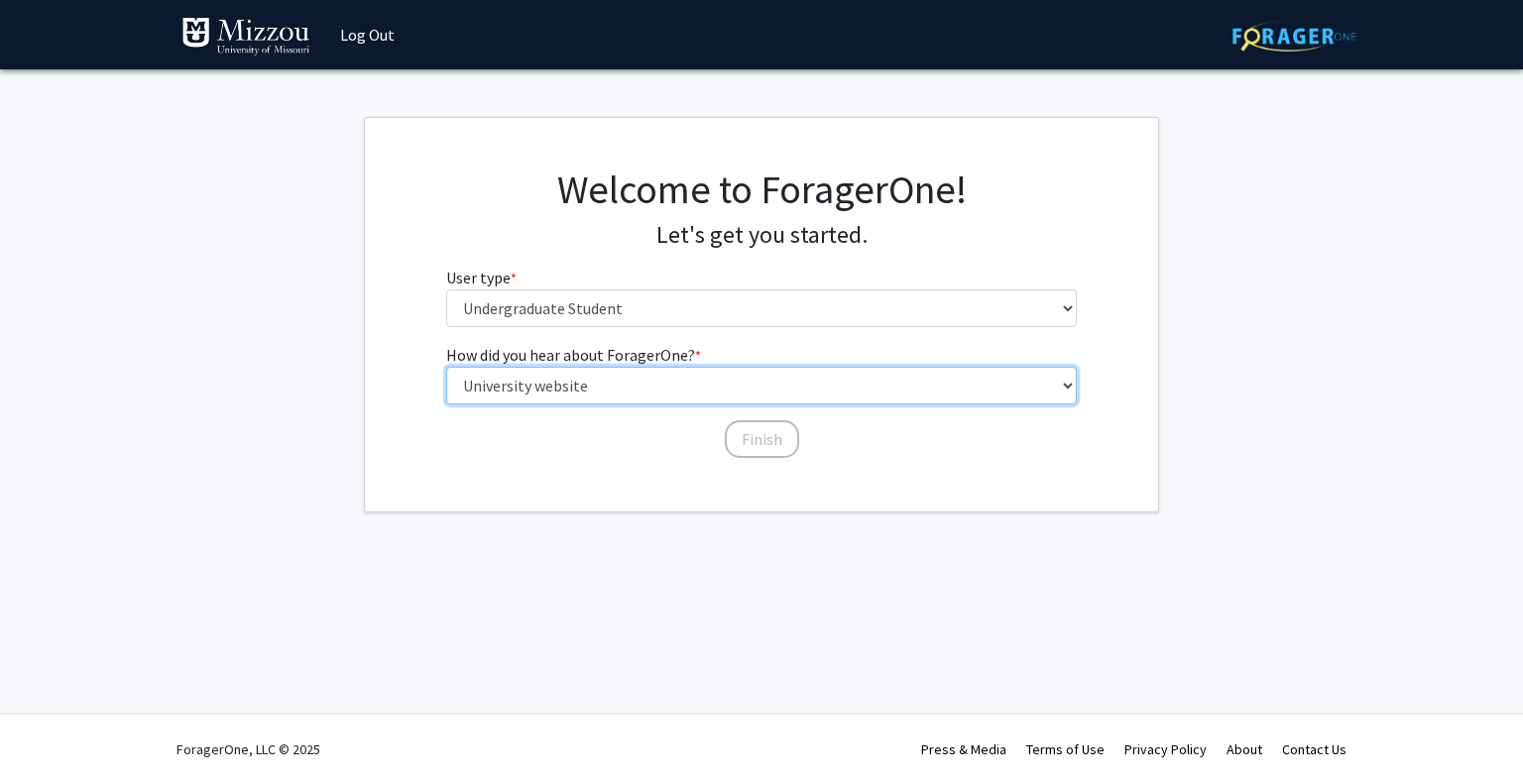 click on "Select an option  Peer/student recommendation   Faculty/staff recommendation   University website   University email or newsletter   Other" at bounding box center [762, 386] 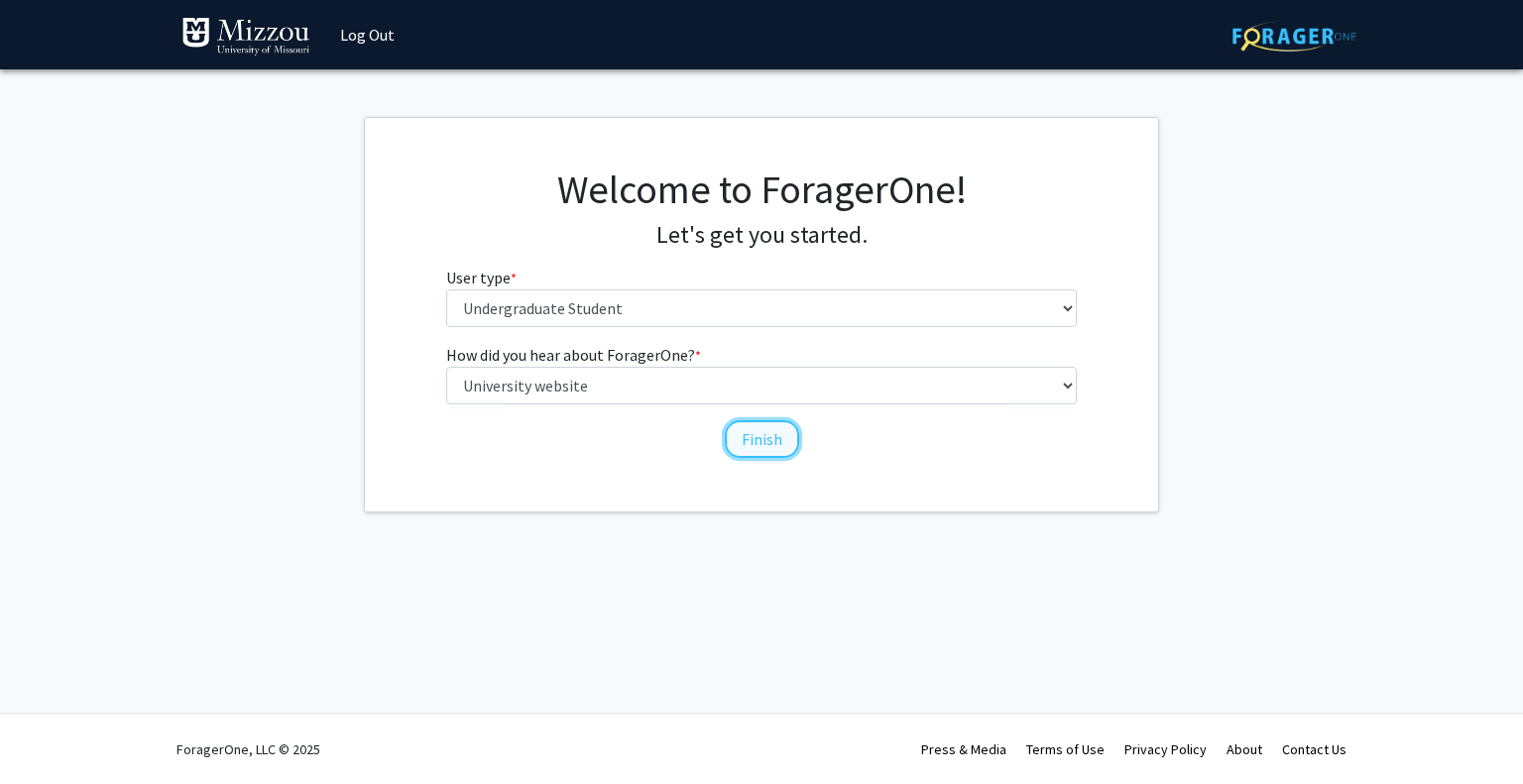 click on "Finish" 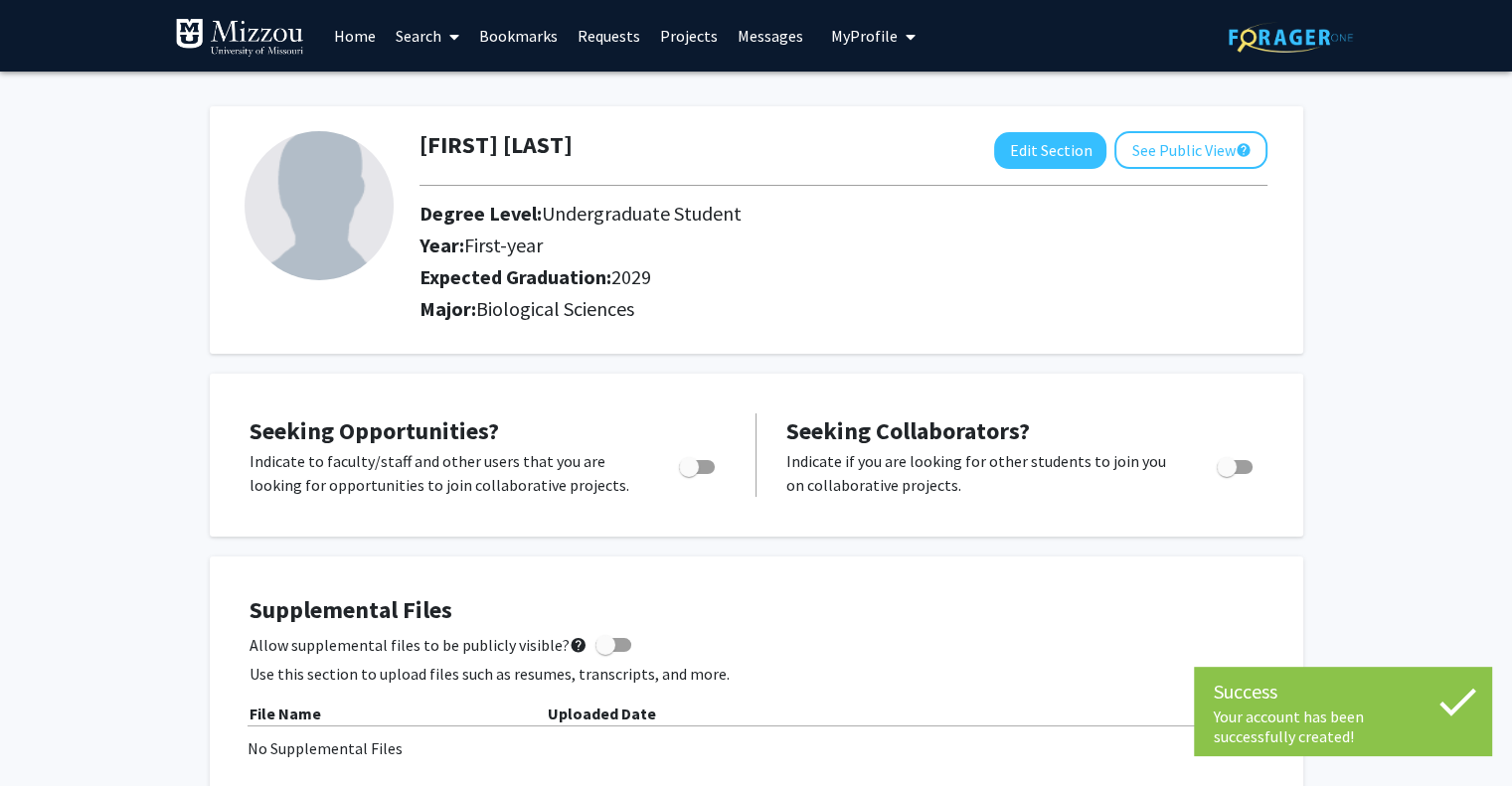 scroll, scrollTop: 143, scrollLeft: 0, axis: vertical 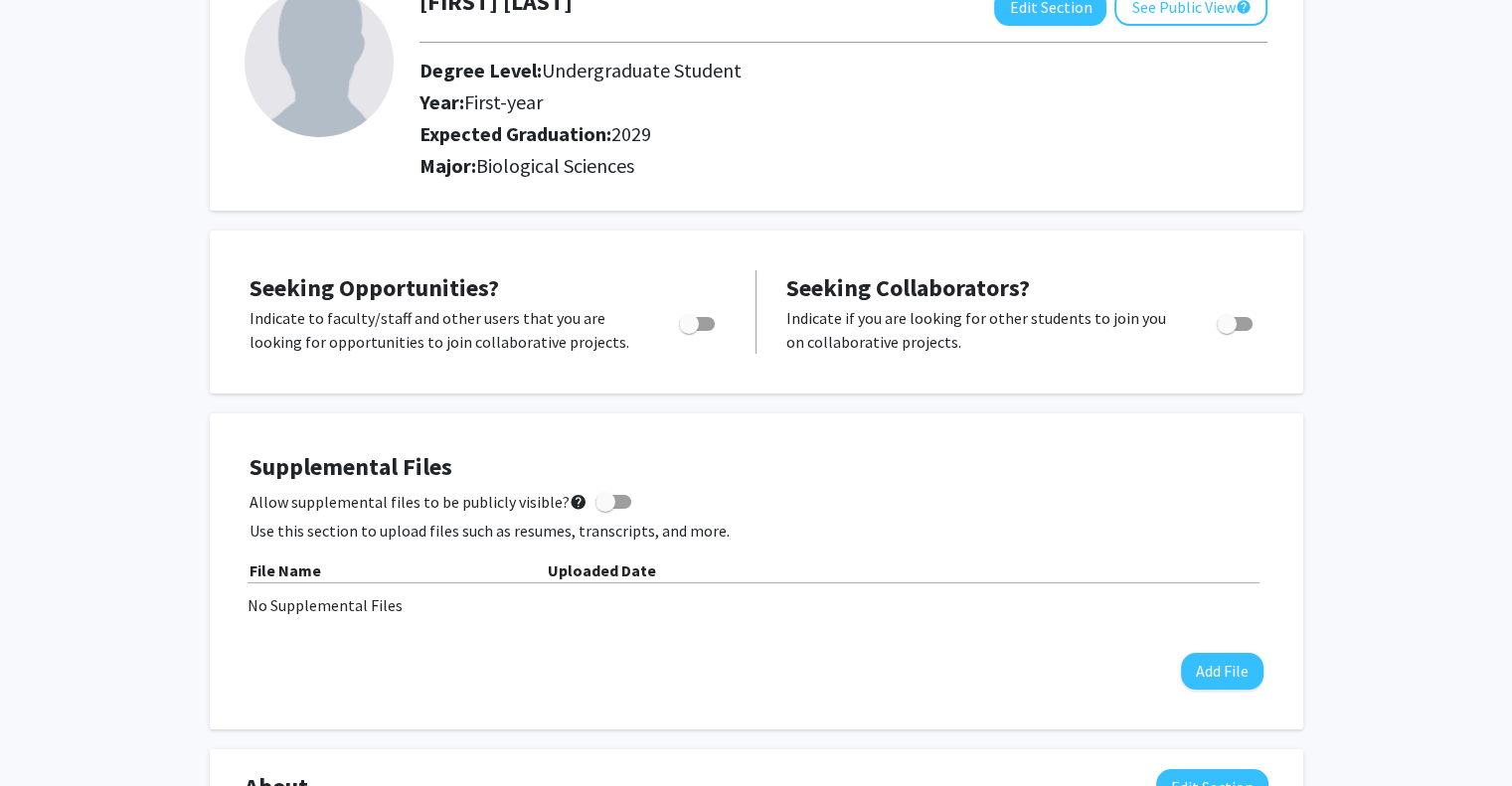click at bounding box center (1231, 324) 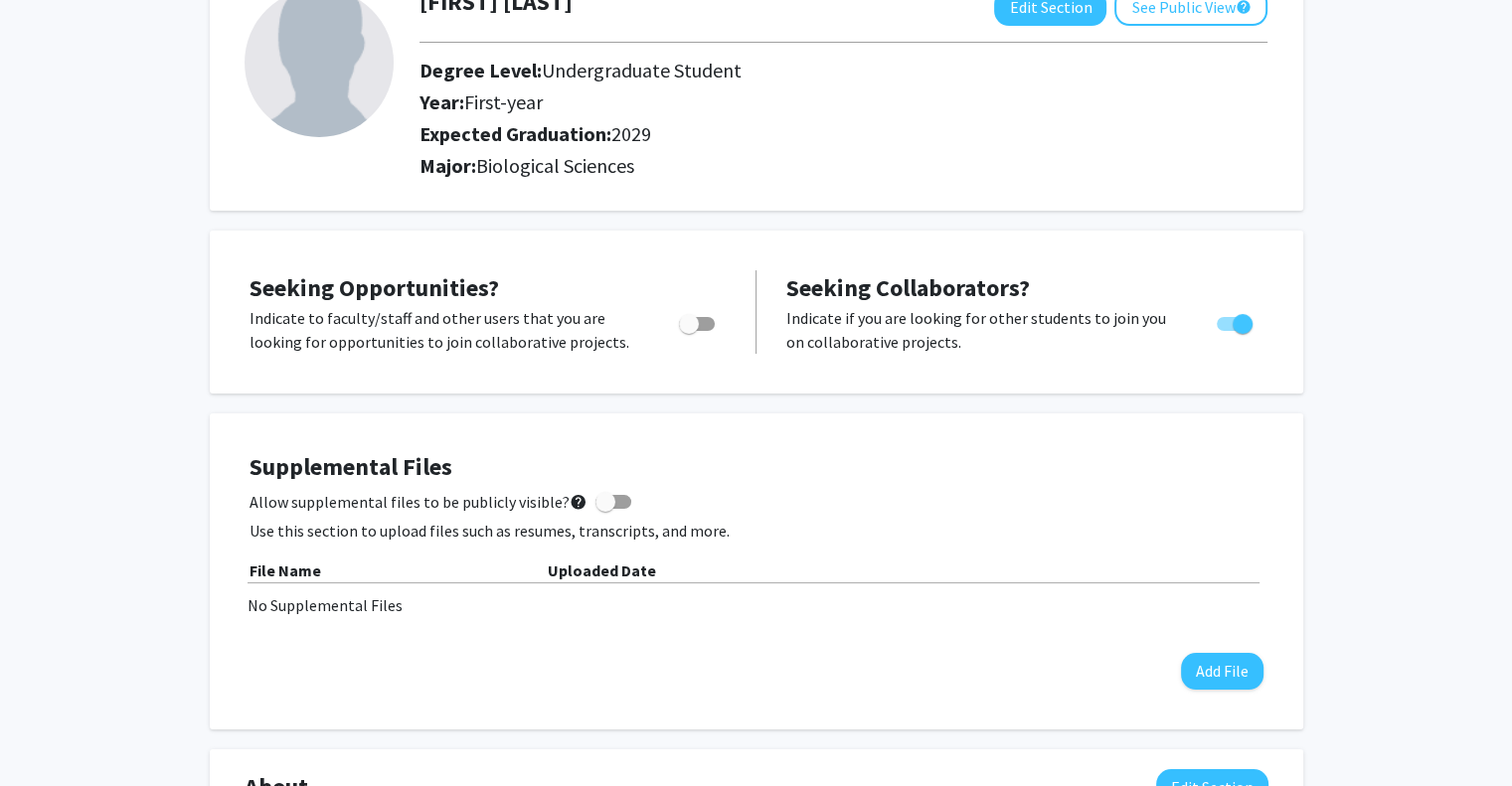 click at bounding box center [689, 324] 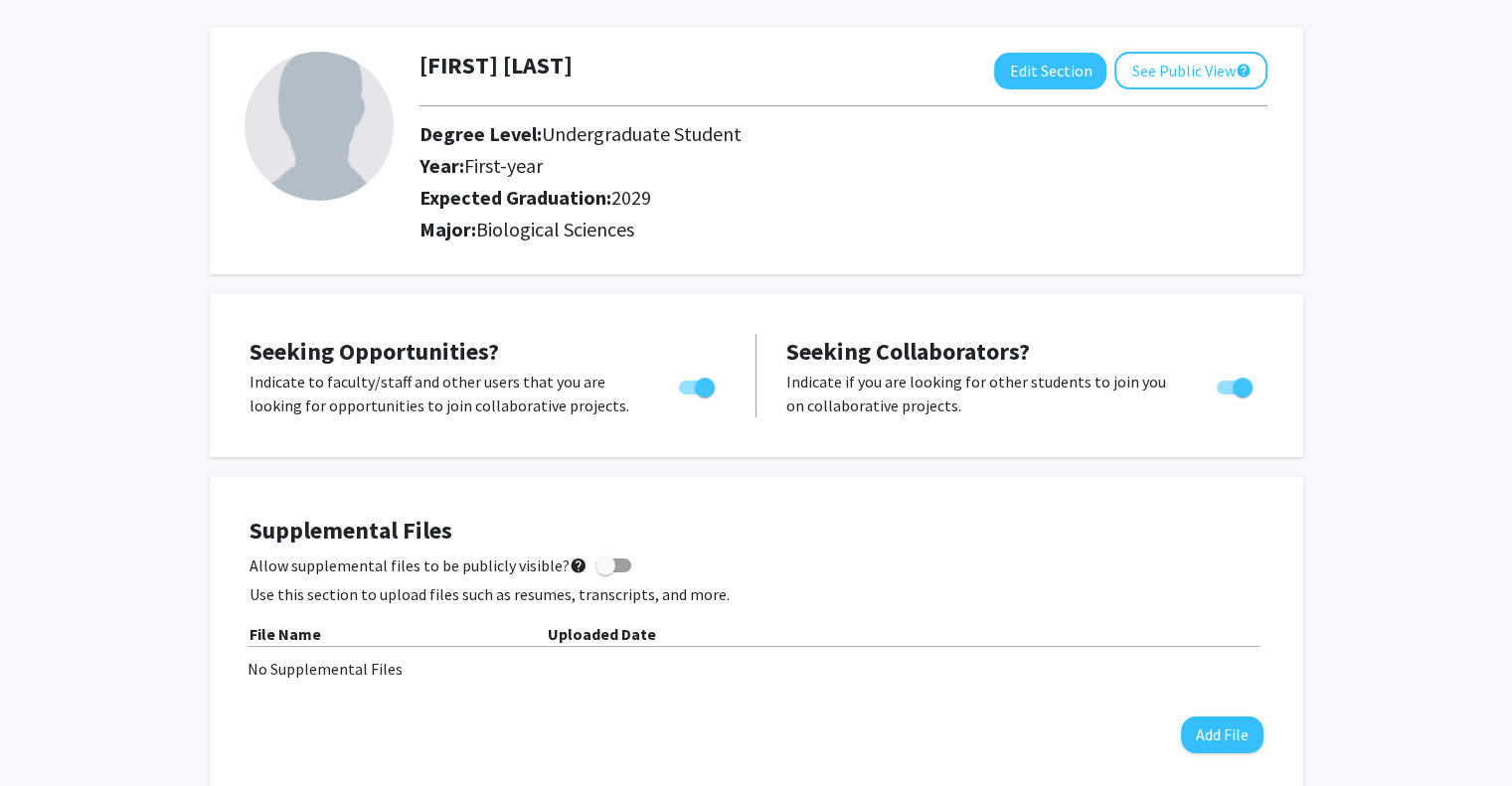 scroll, scrollTop: 0, scrollLeft: 0, axis: both 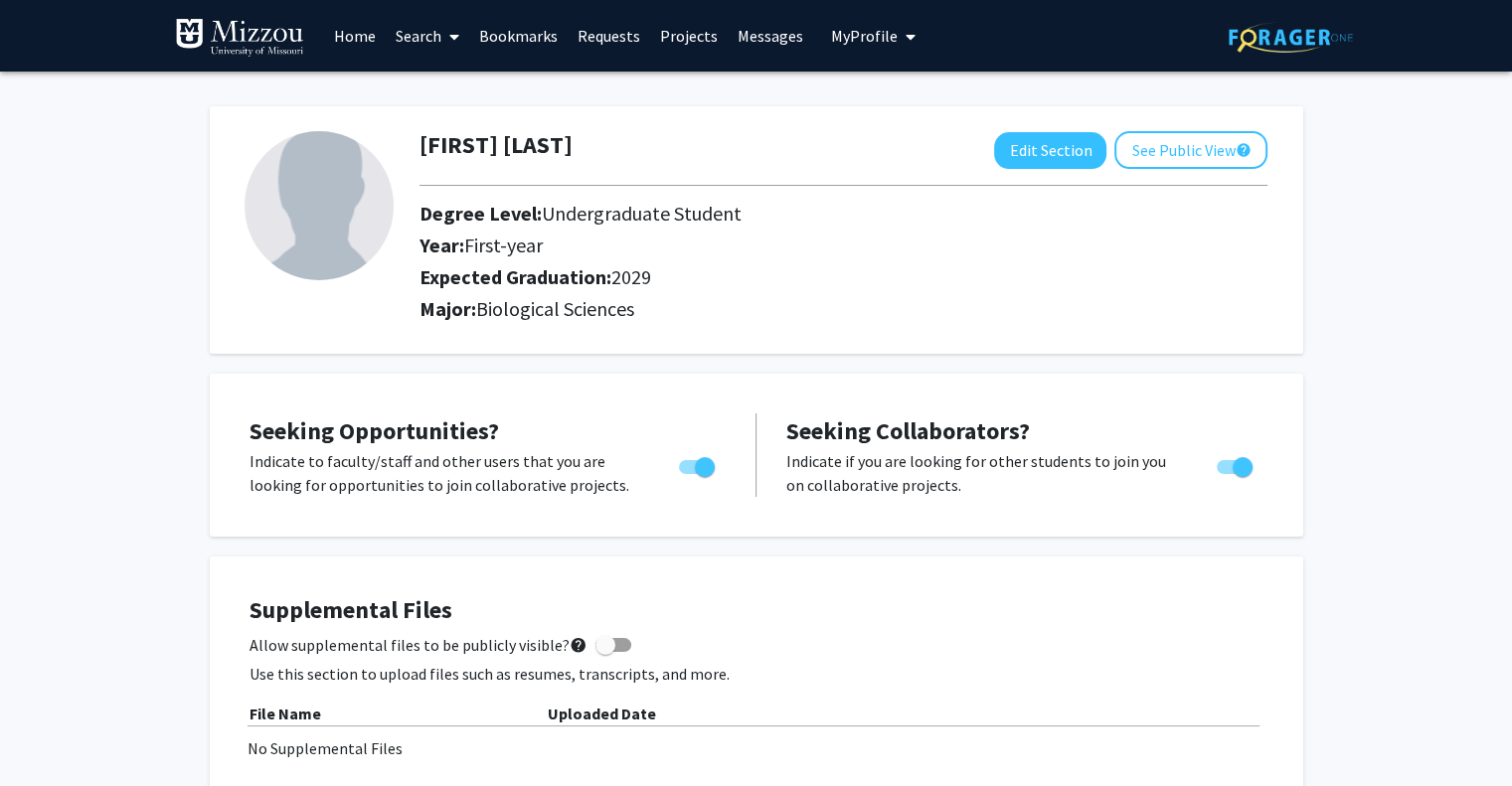 click on "Search" at bounding box center [427, 36] 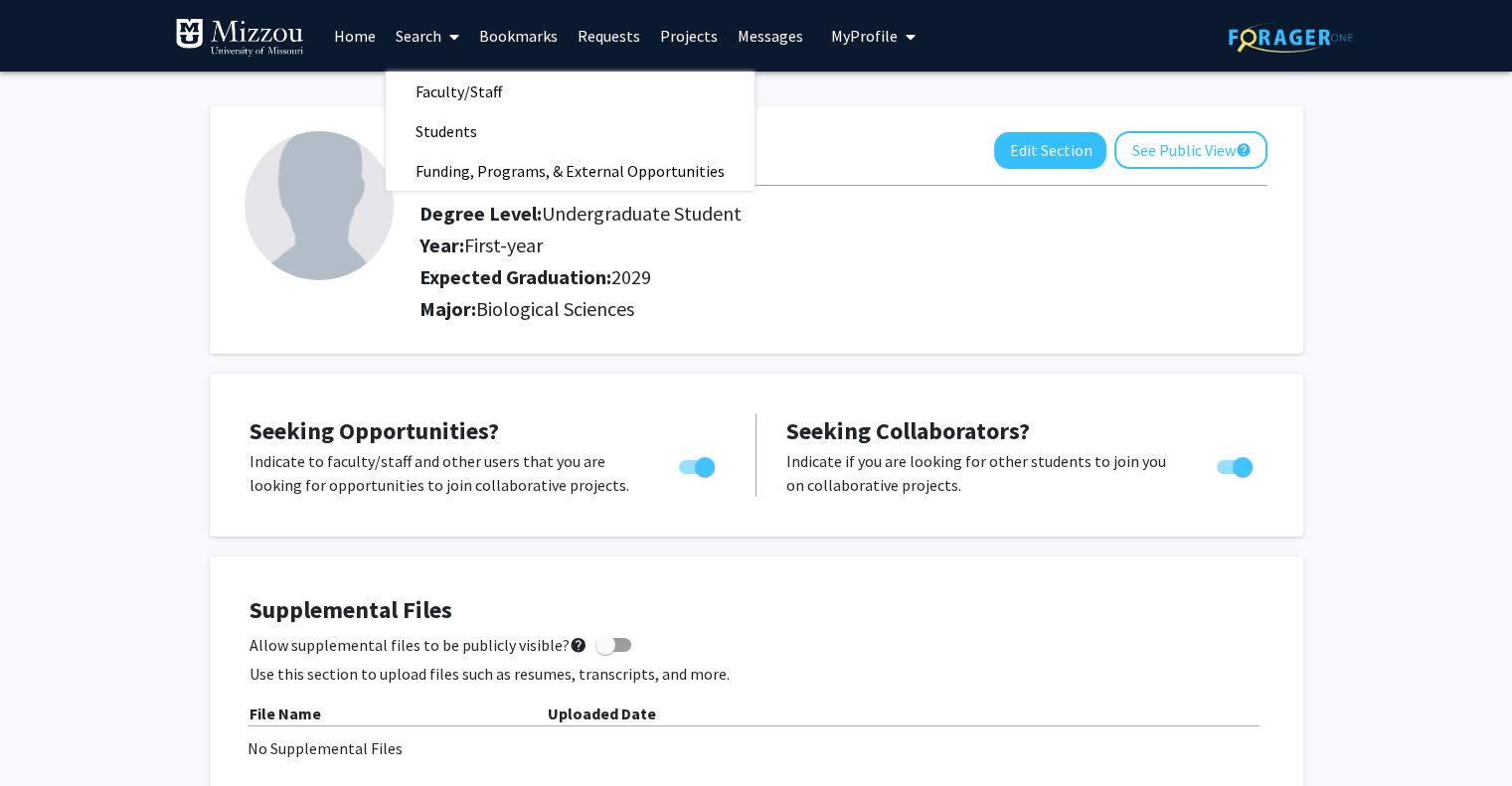 click on "Search" at bounding box center (427, 36) 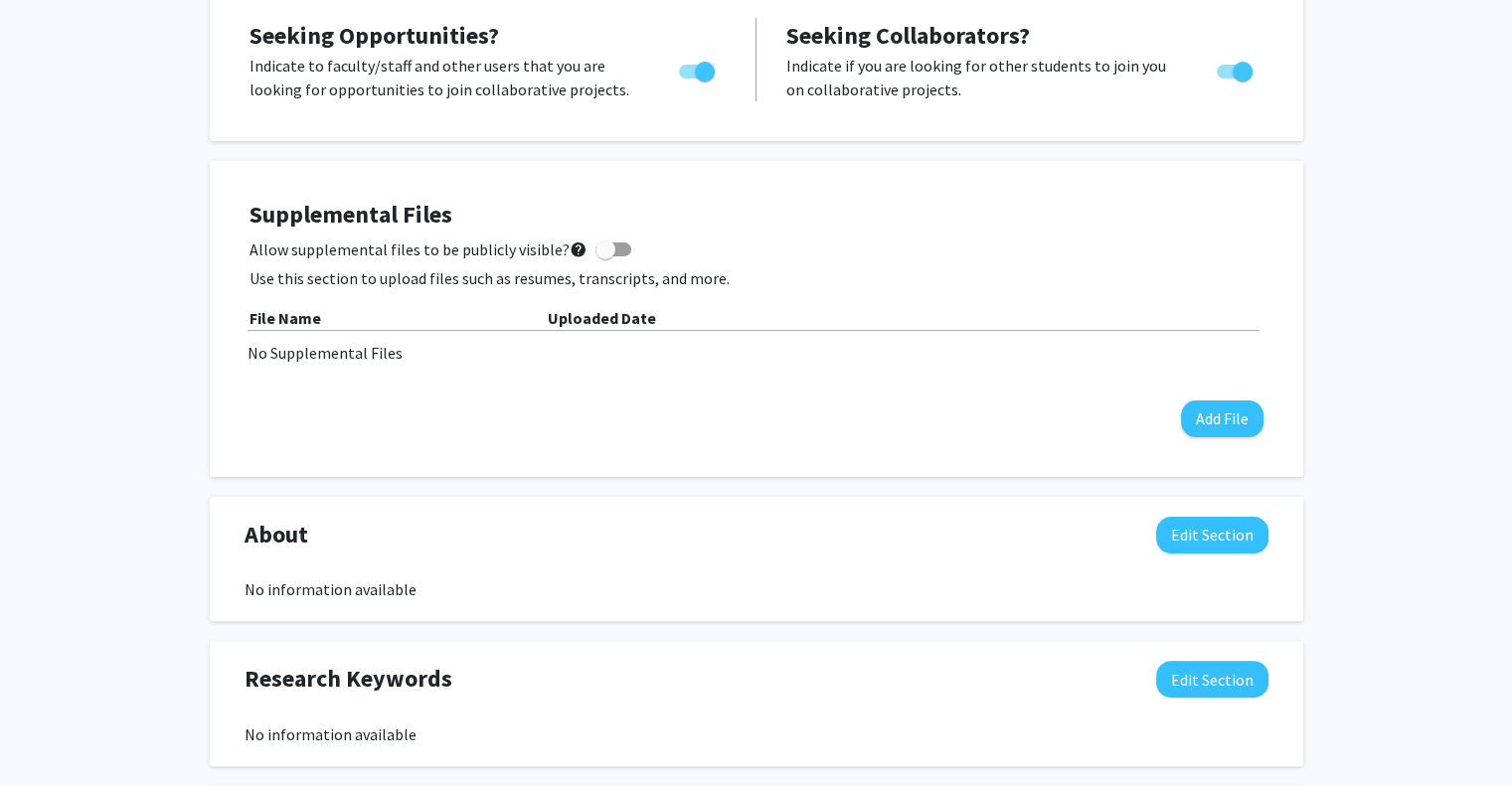 scroll, scrollTop: 0, scrollLeft: 0, axis: both 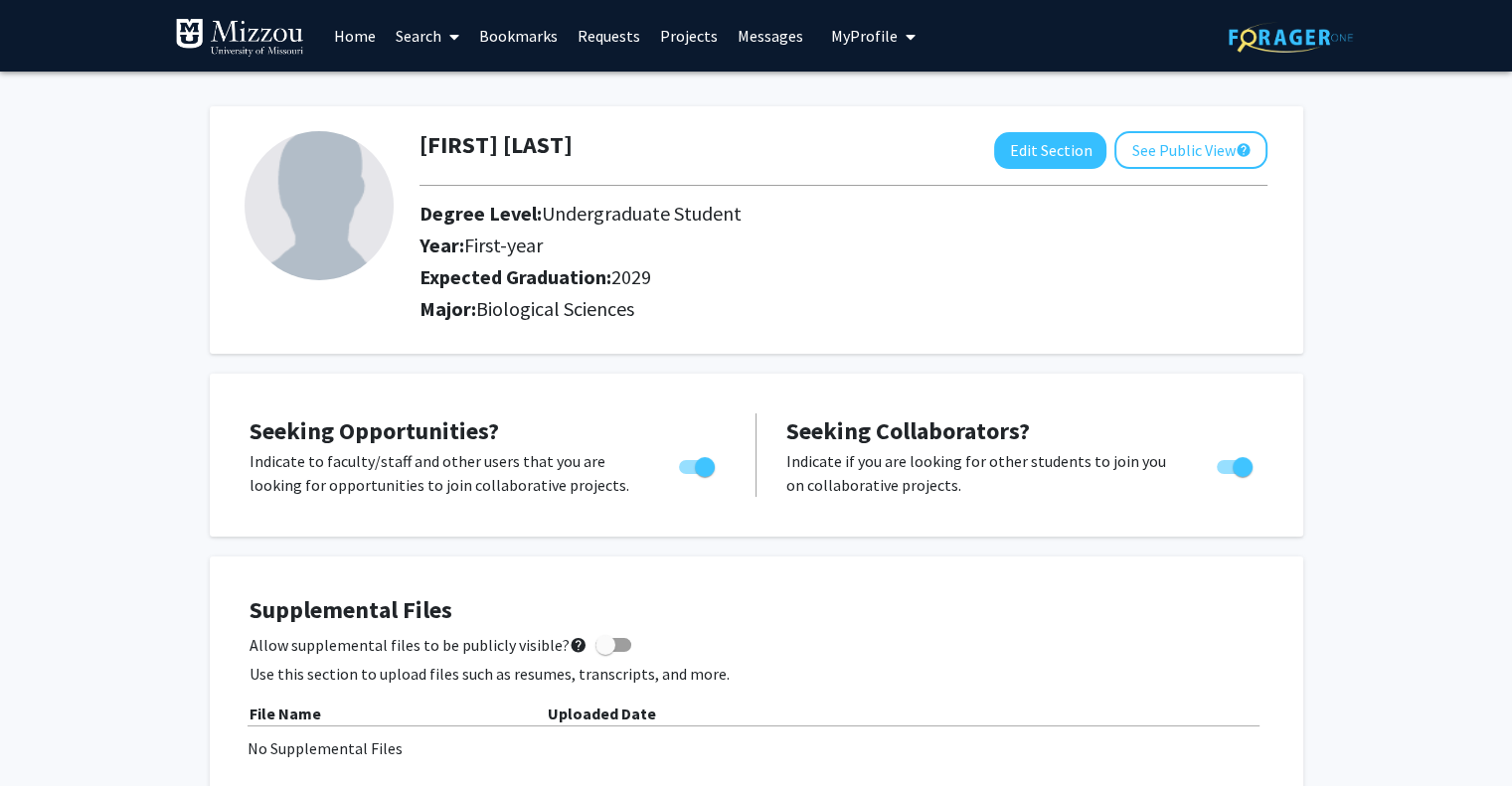 click on "Home" at bounding box center [355, 36] 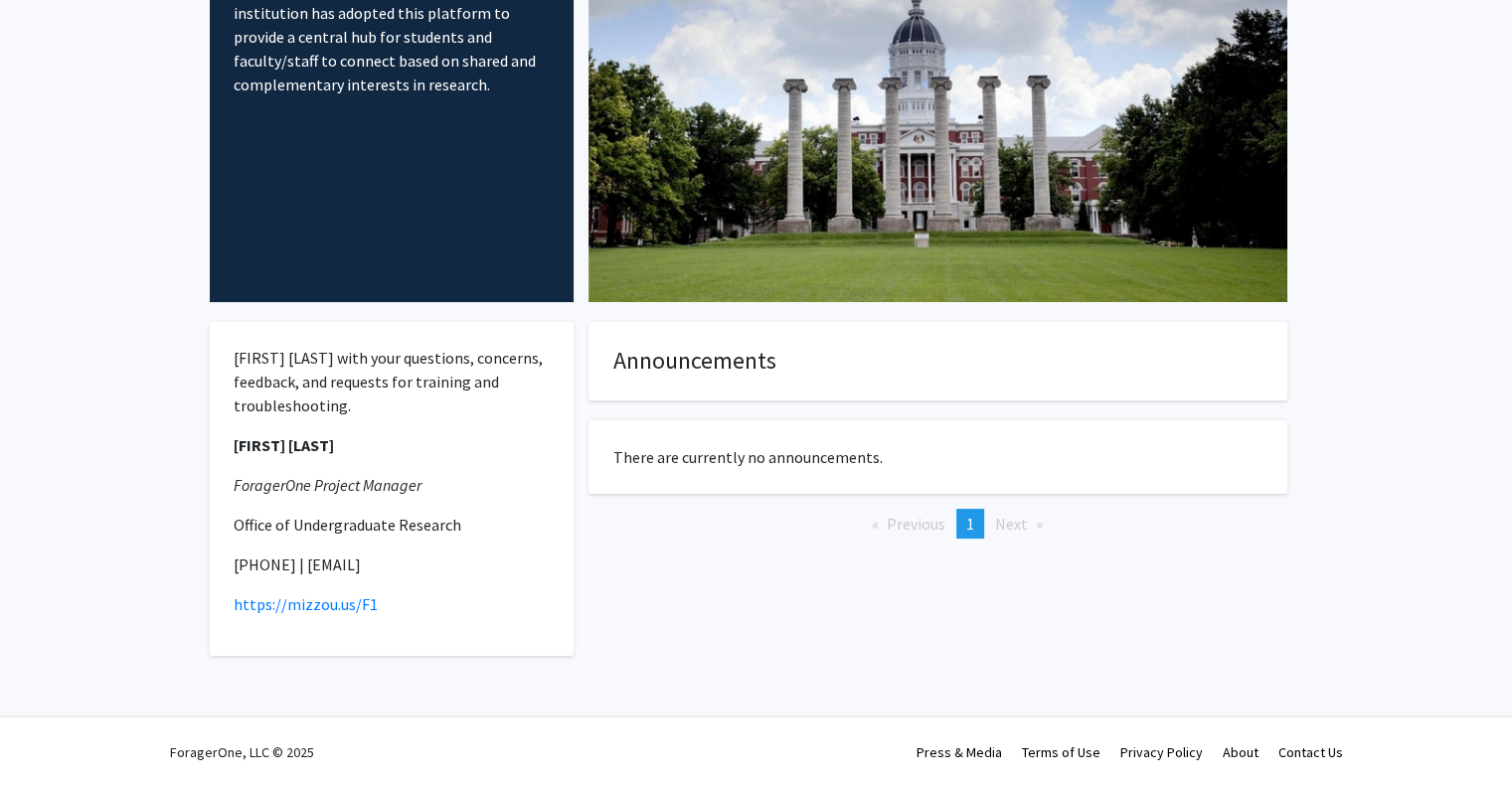 scroll, scrollTop: 0, scrollLeft: 0, axis: both 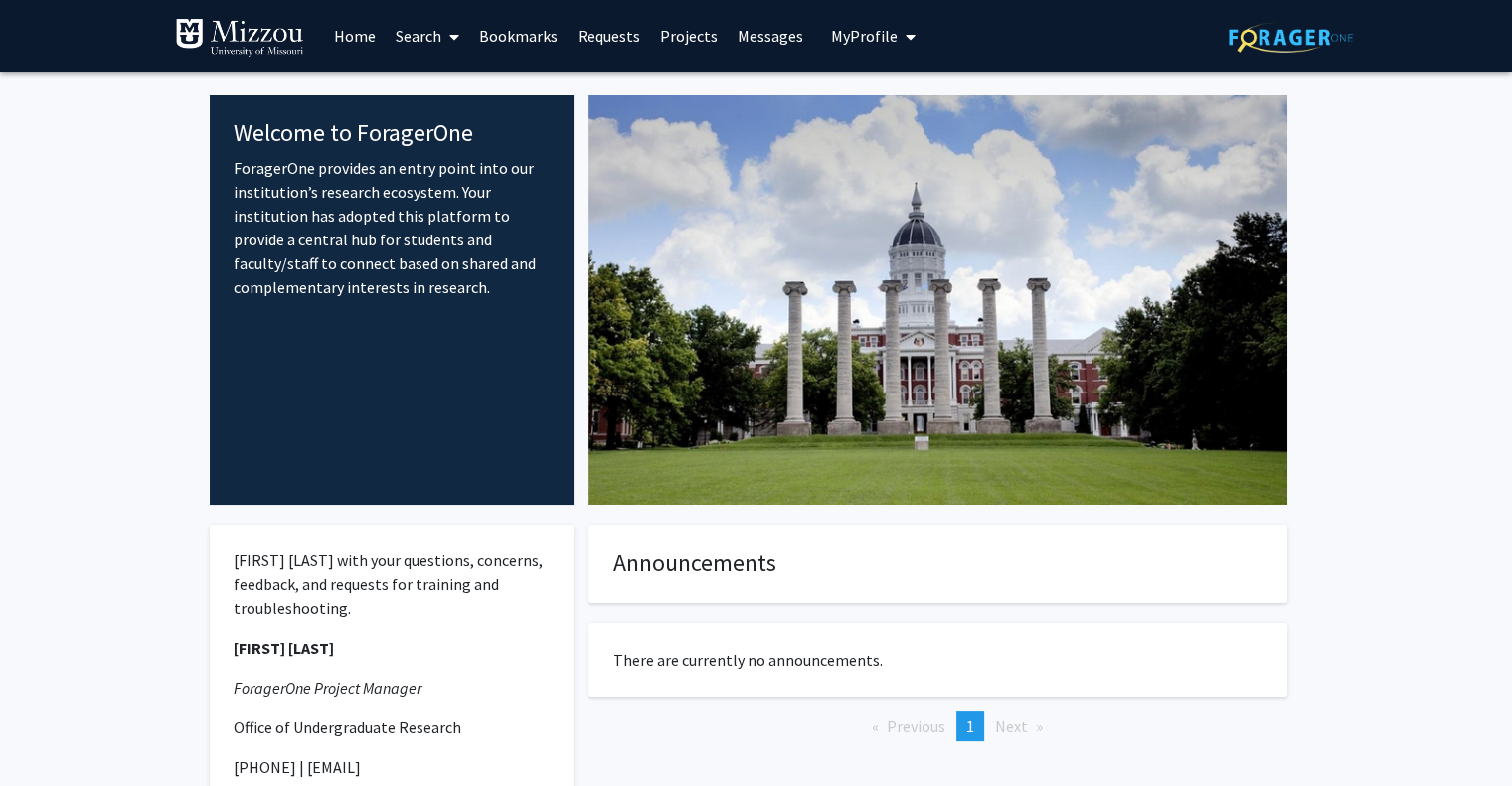 click on "Projects" at bounding box center (689, 36) 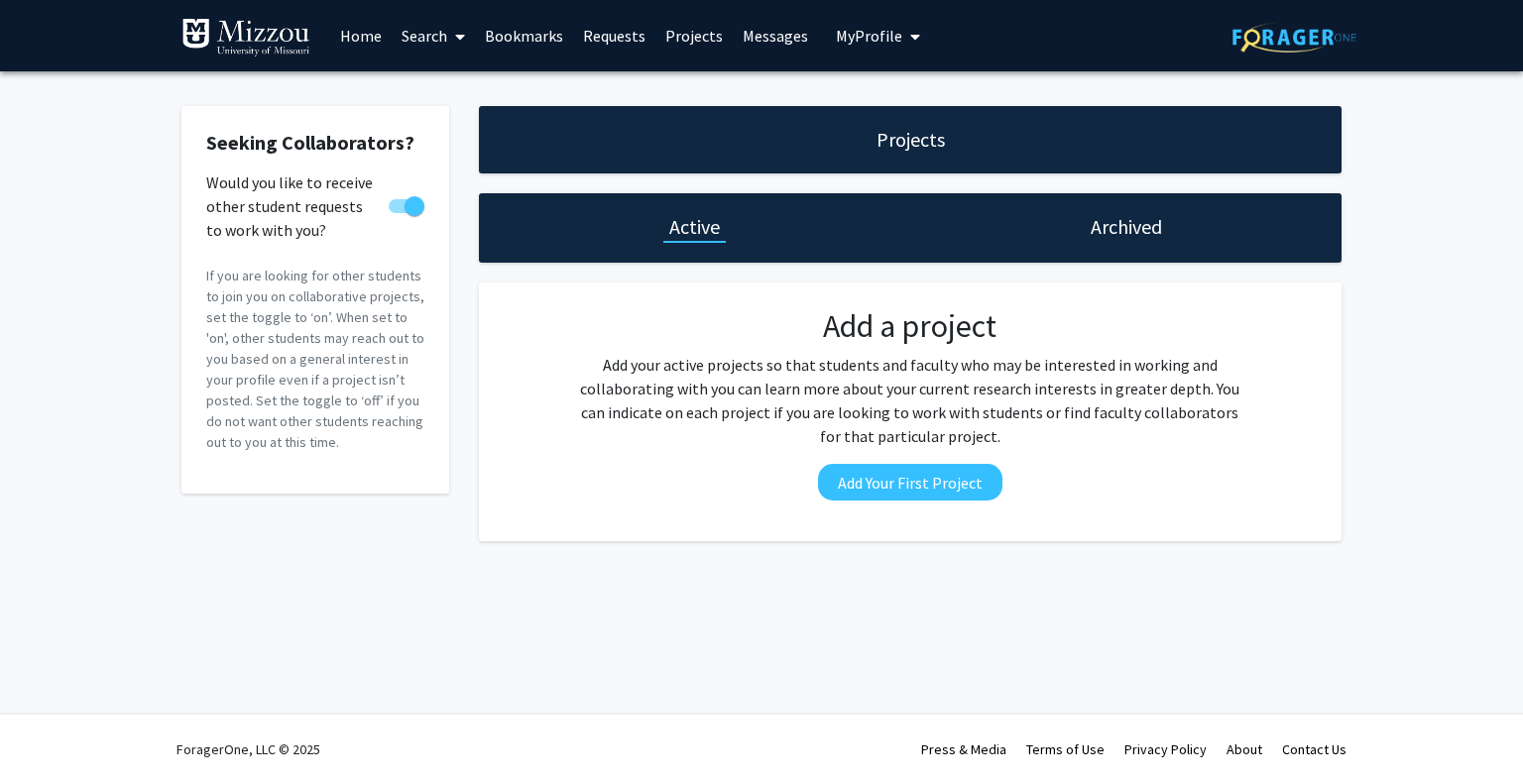 click on "Requests" at bounding box center [614, 36] 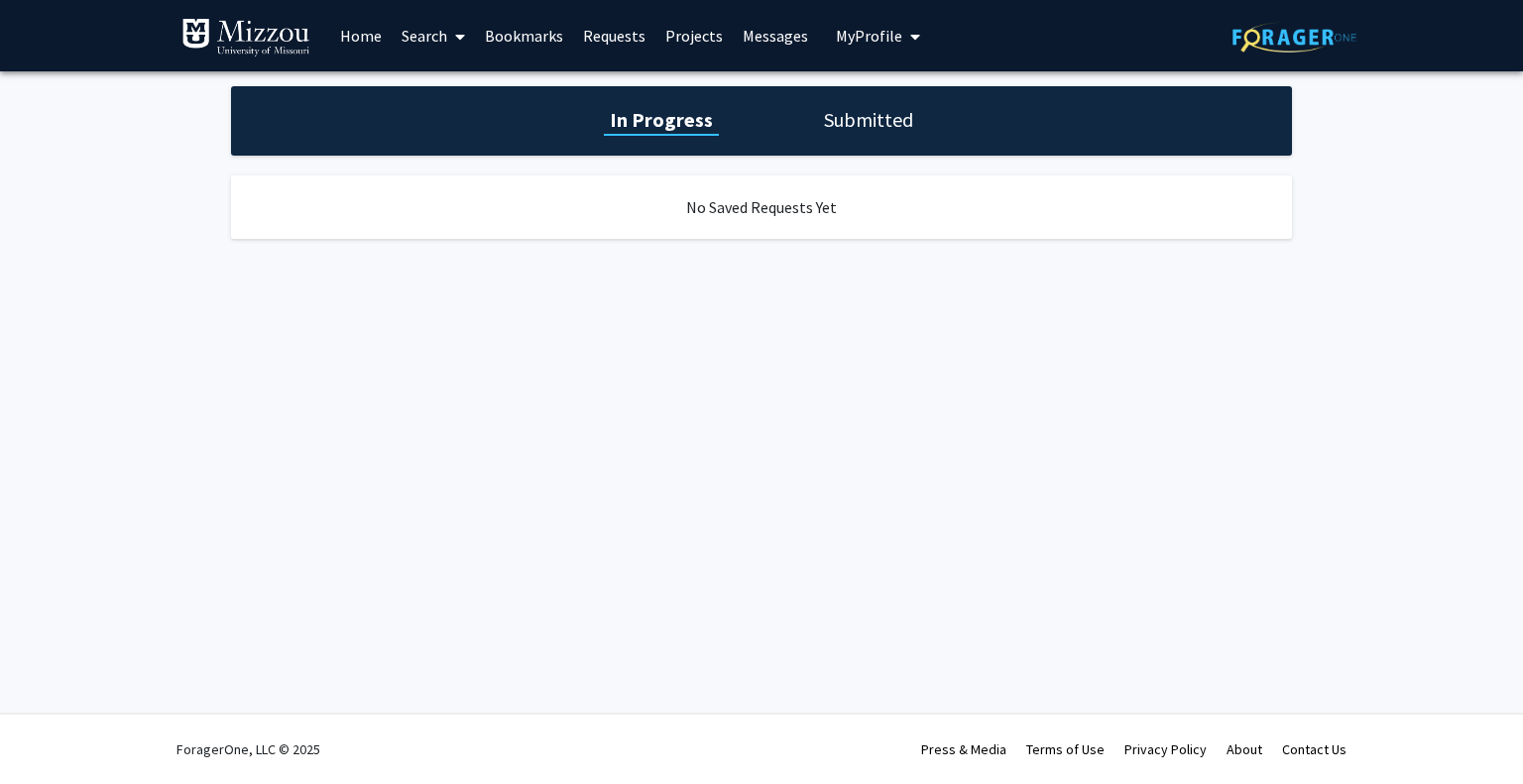 click on "Bookmarks" at bounding box center (524, 36) 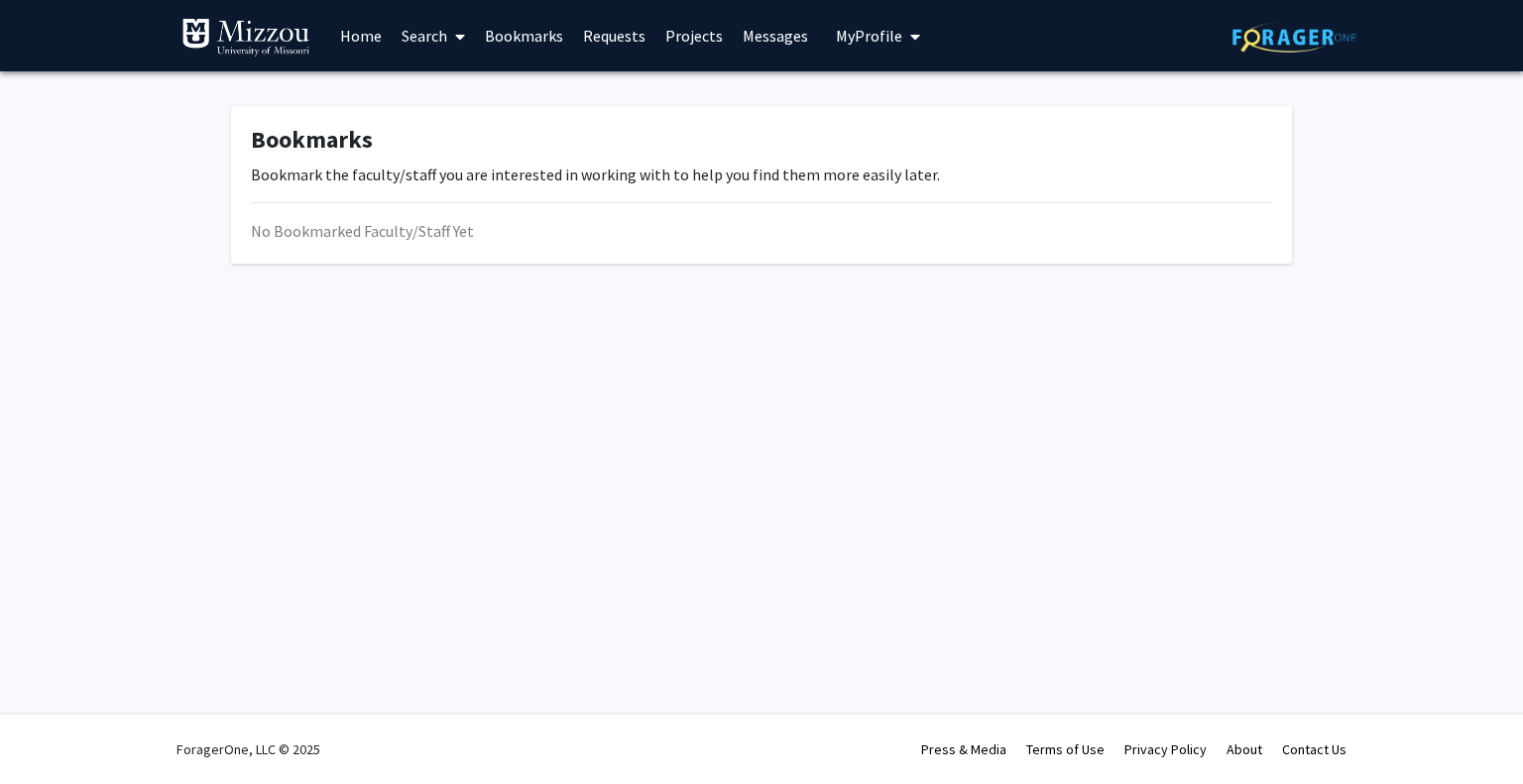 click on "Search" at bounding box center (433, 36) 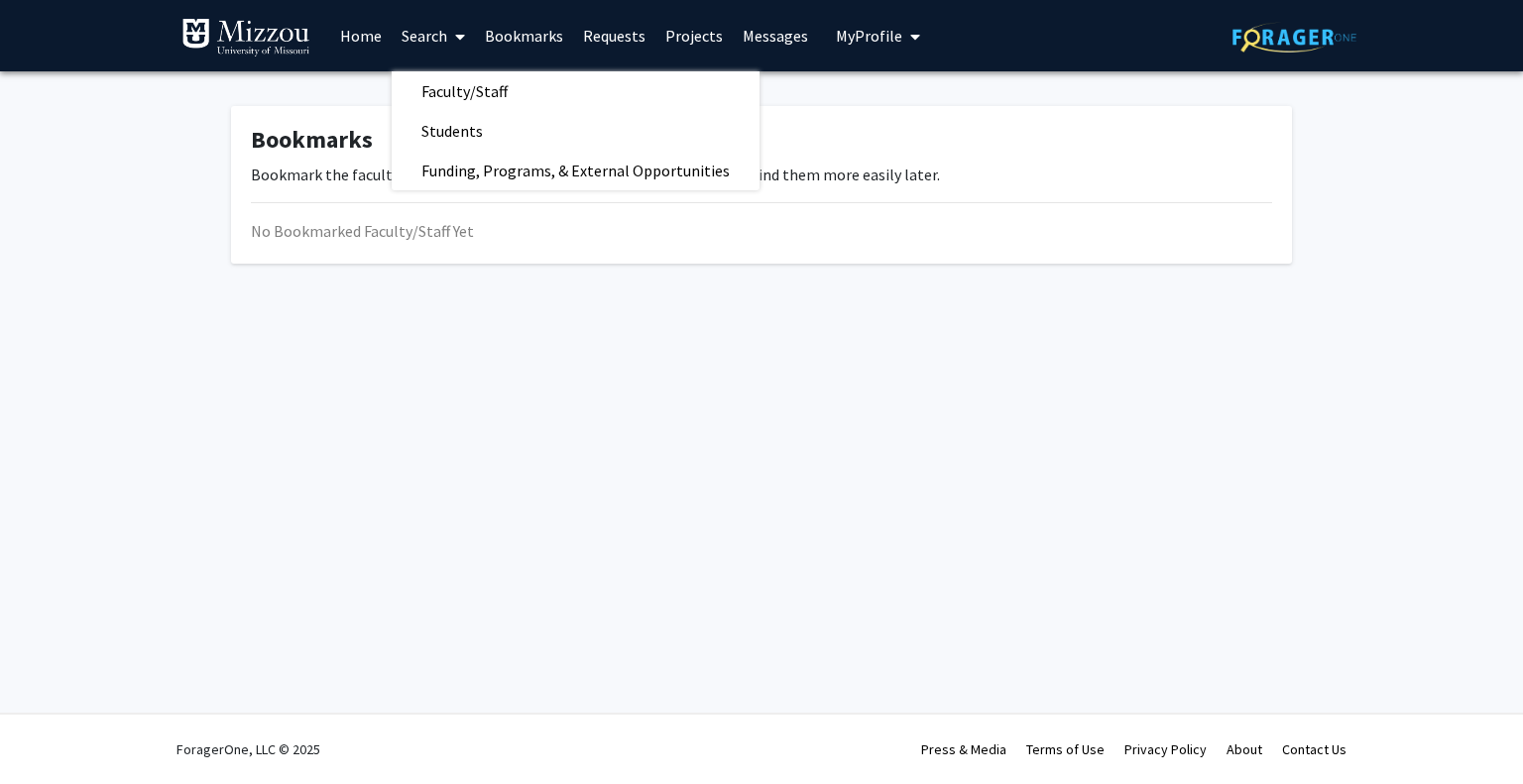 click on "Projects" at bounding box center (694, 36) 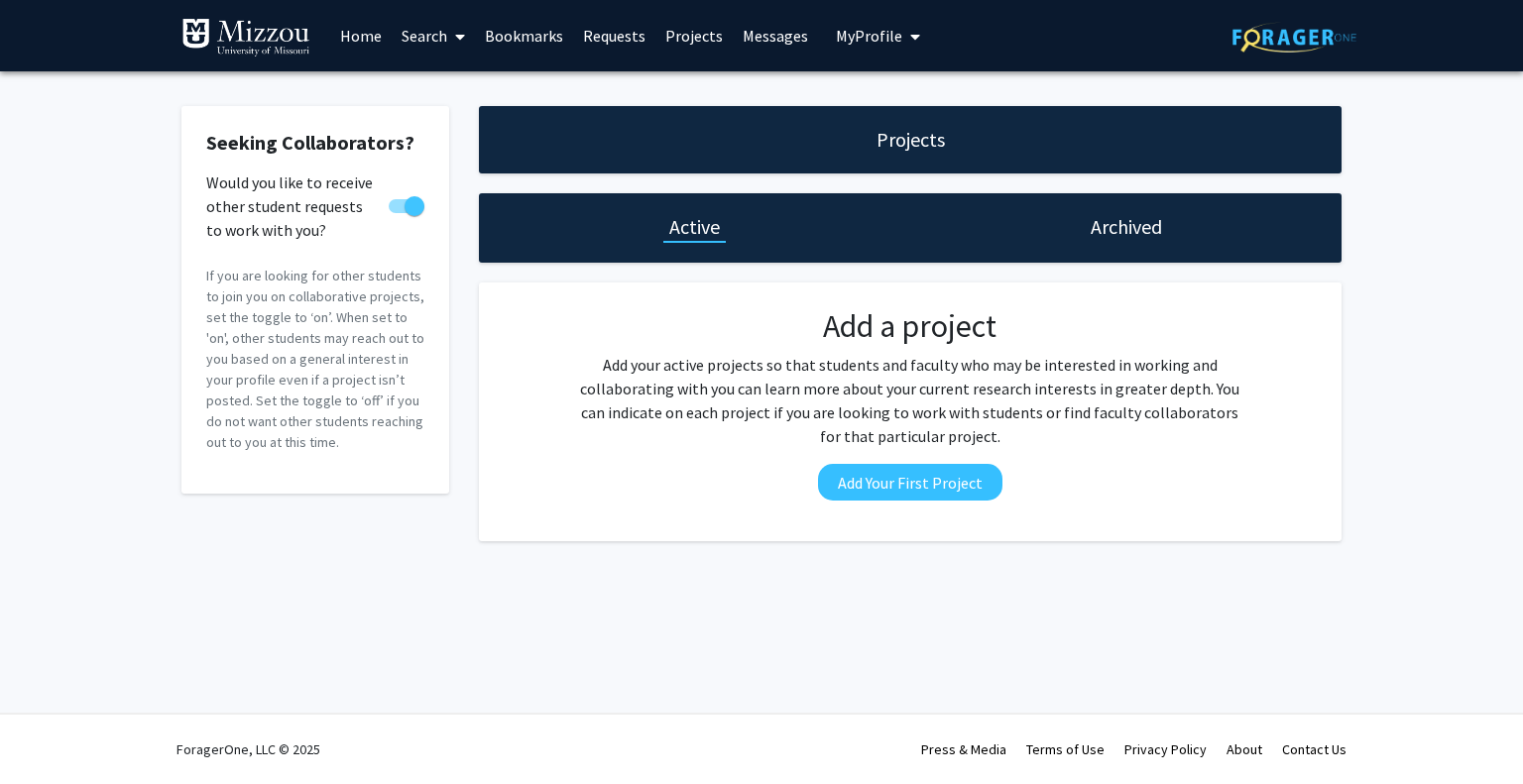 click at bounding box center (456, 37) 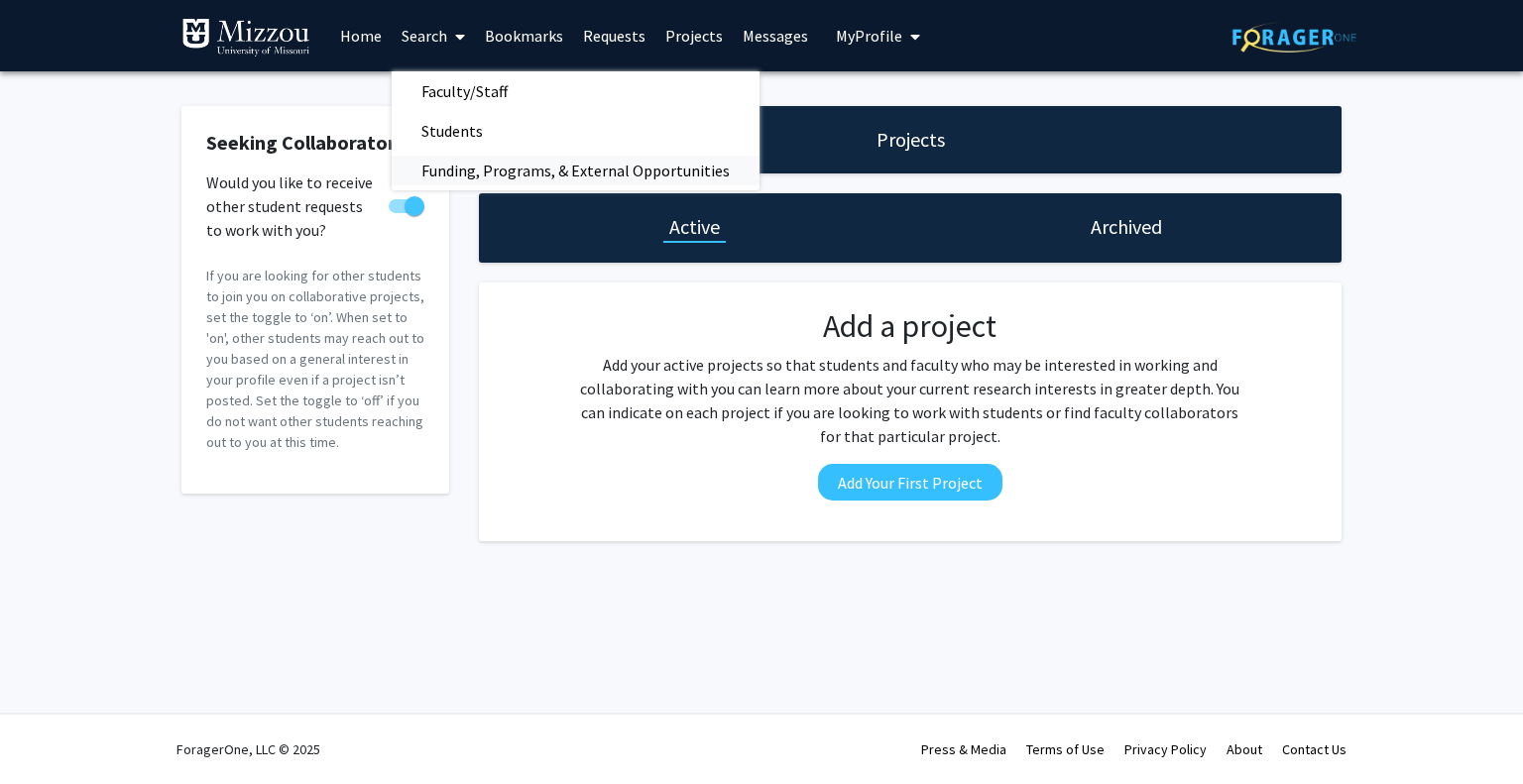 click on "Funding, Programs, & External Opportunities" at bounding box center [575, 170] 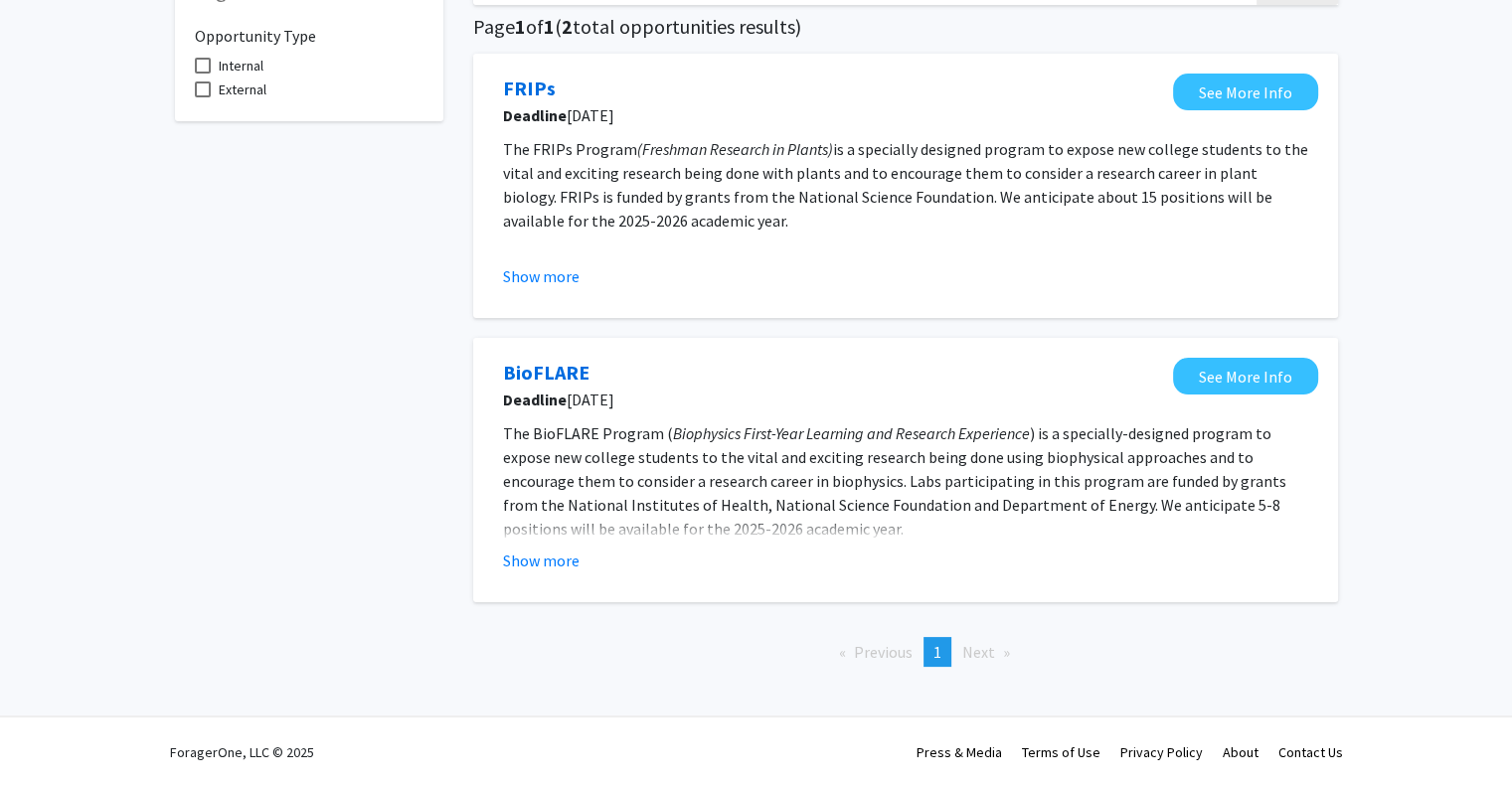 scroll, scrollTop: 0, scrollLeft: 0, axis: both 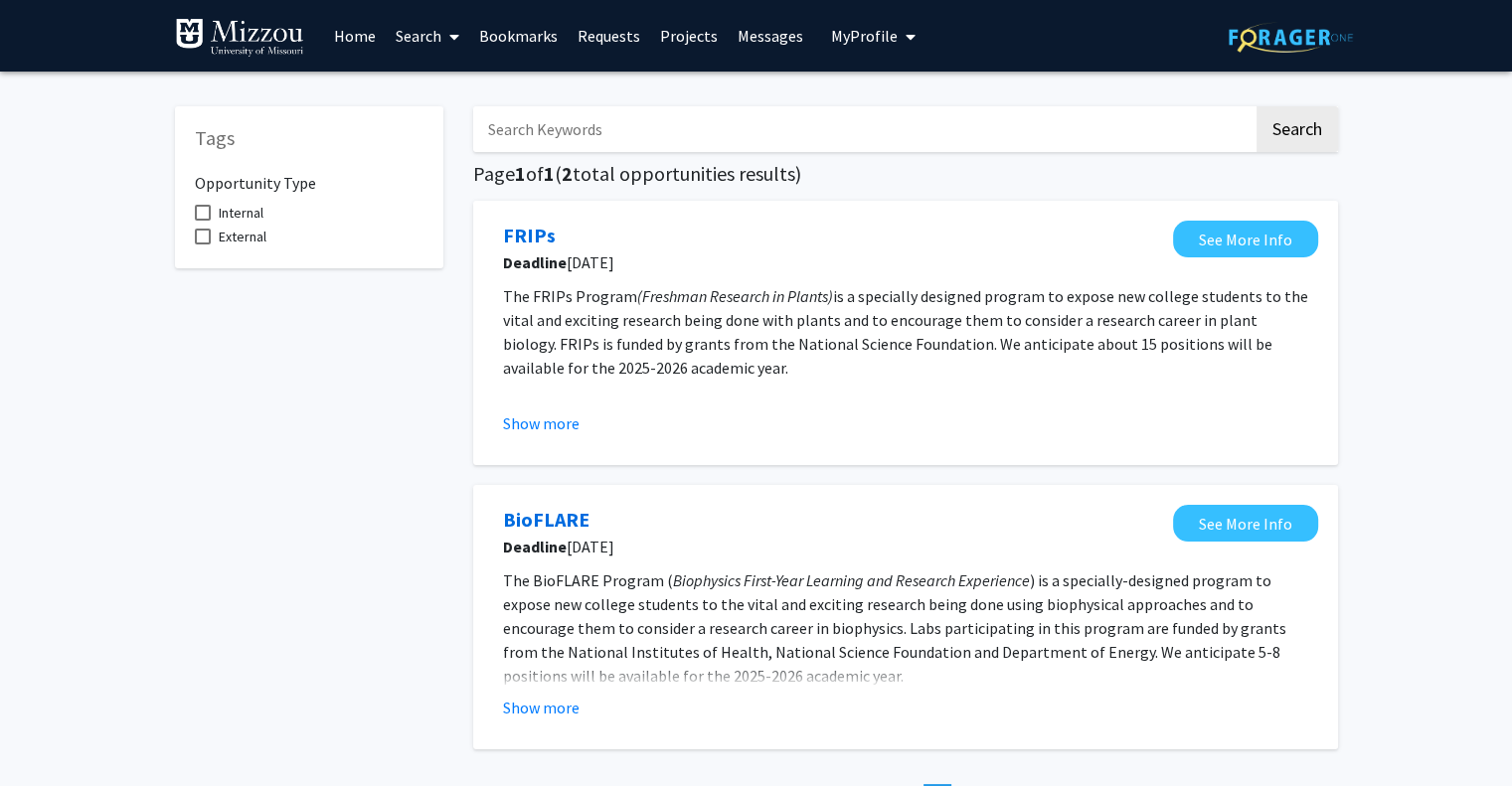 click on "Home" at bounding box center (355, 36) 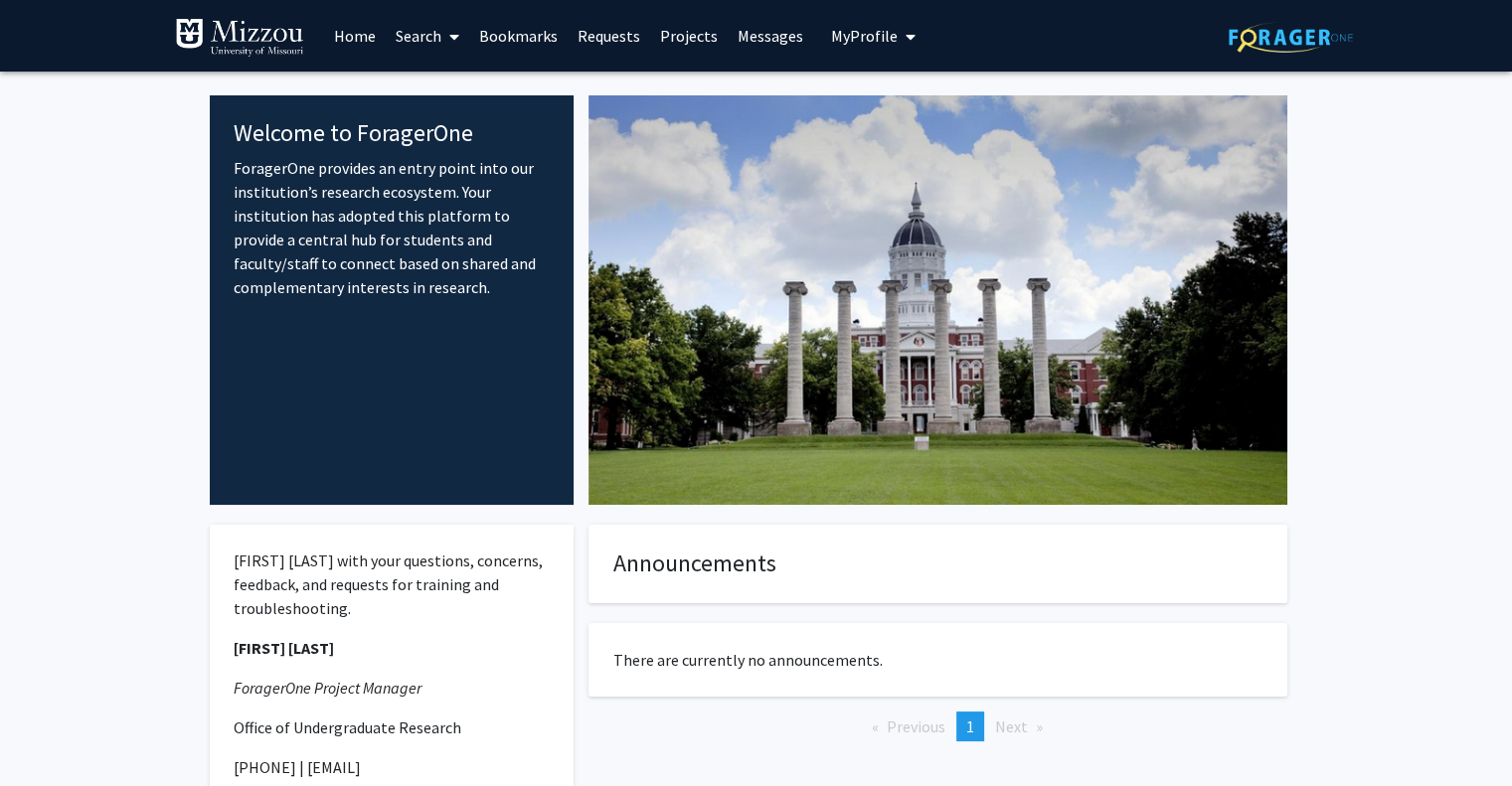 click on "My   Profile" at bounding box center (873, 36) 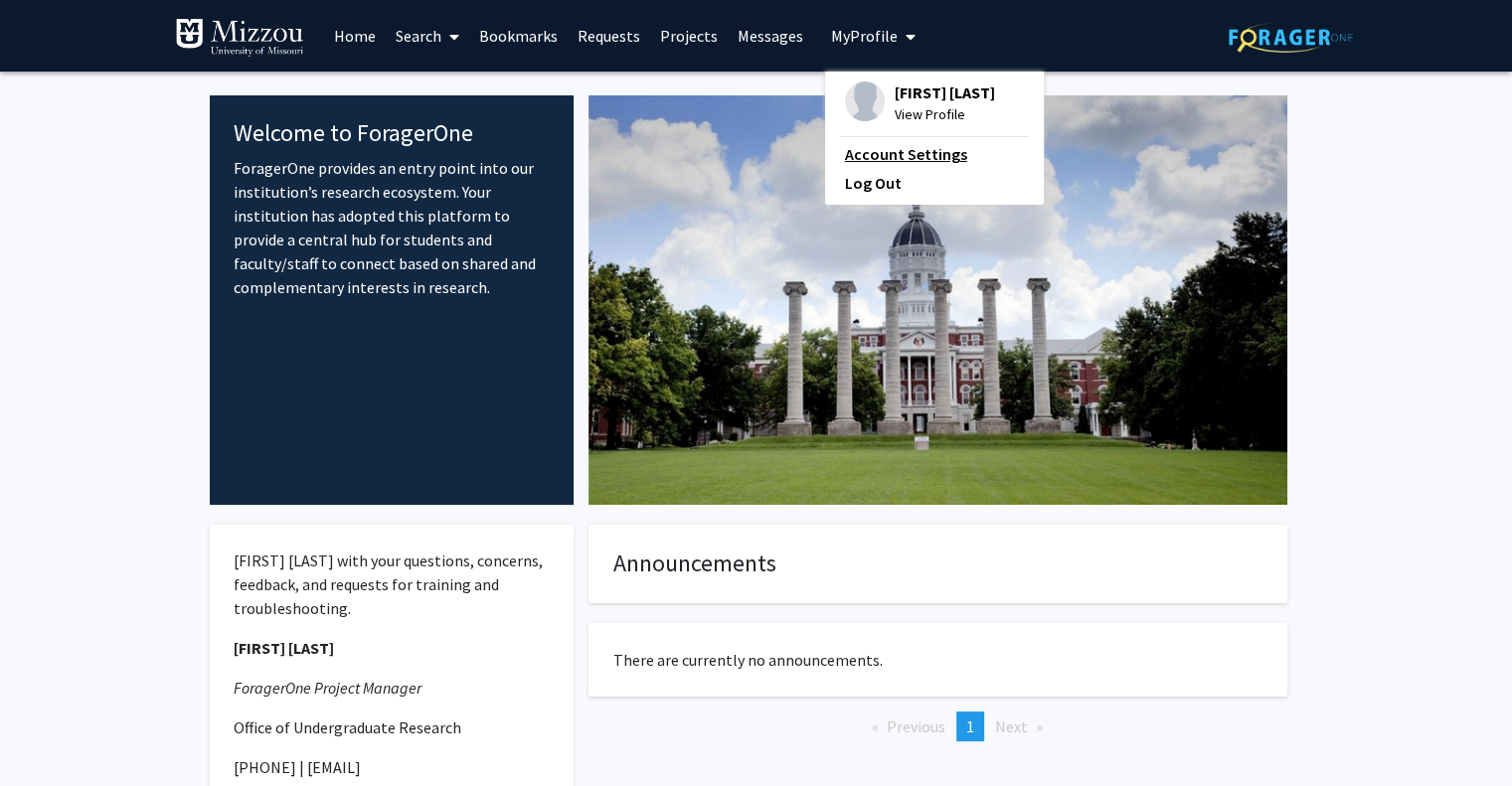 click on "Account Settings" at bounding box center (934, 154) 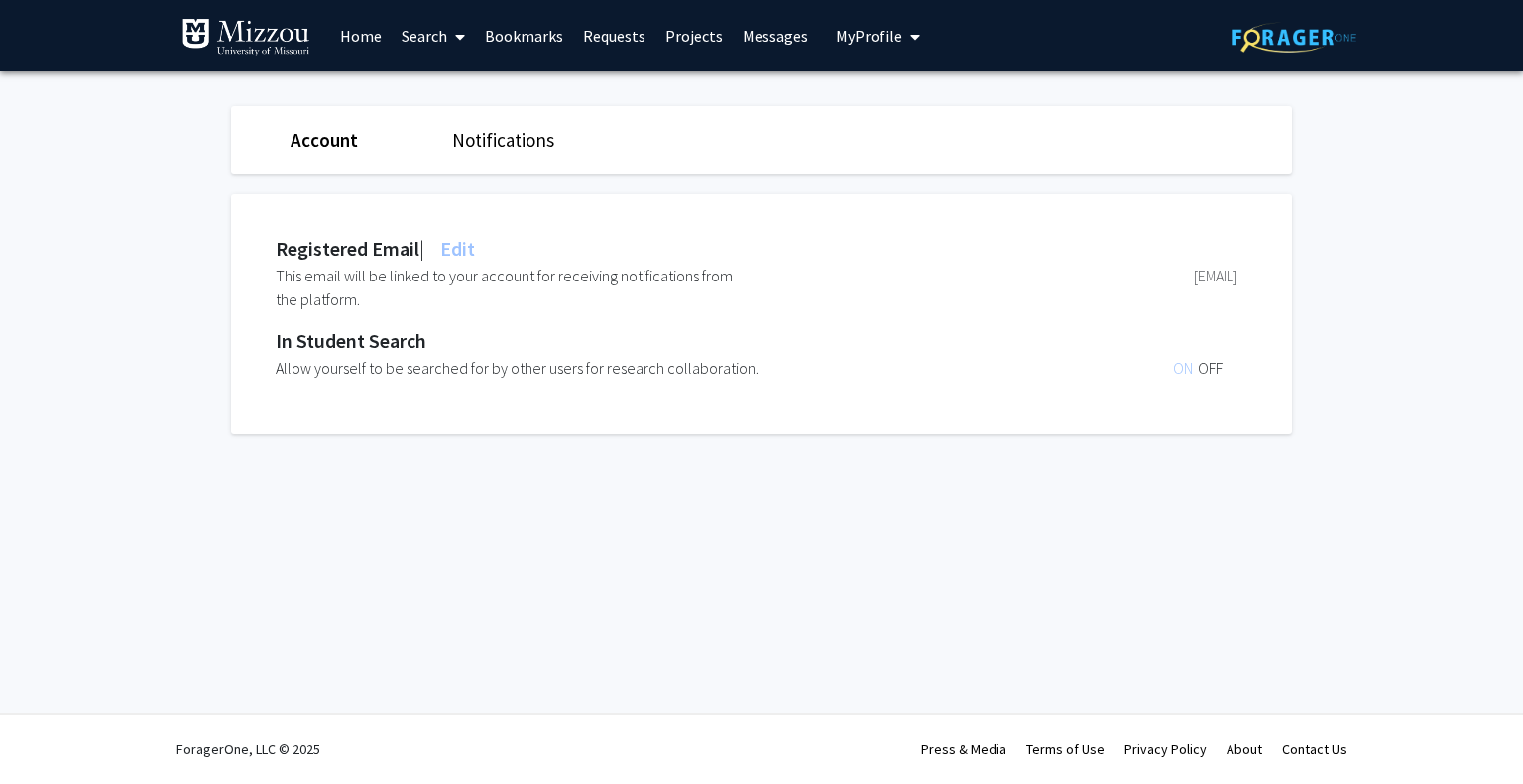 click on "Account" 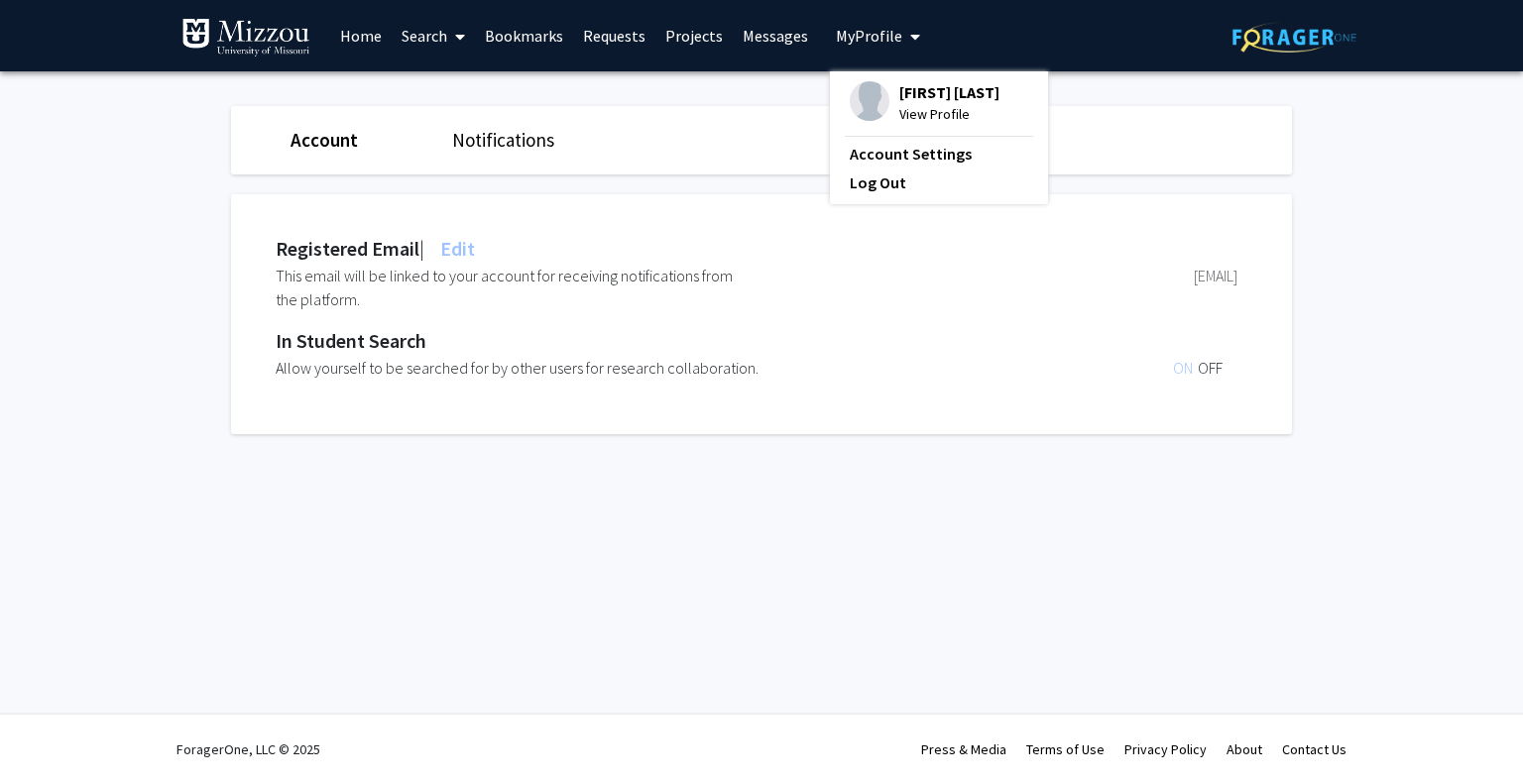 click on "[FIRST] [LAST]" at bounding box center [949, 92] 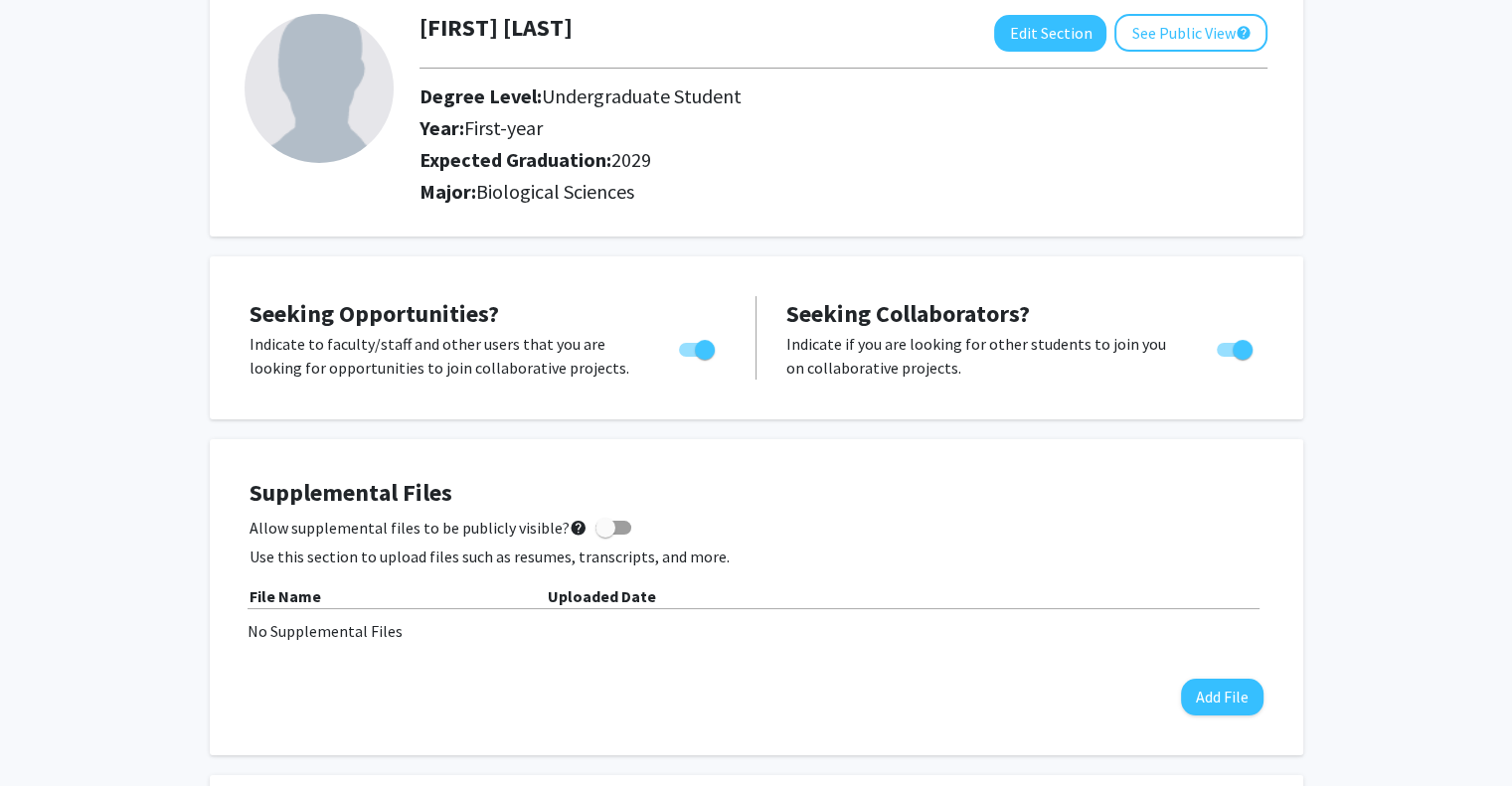 scroll, scrollTop: 118, scrollLeft: 0, axis: vertical 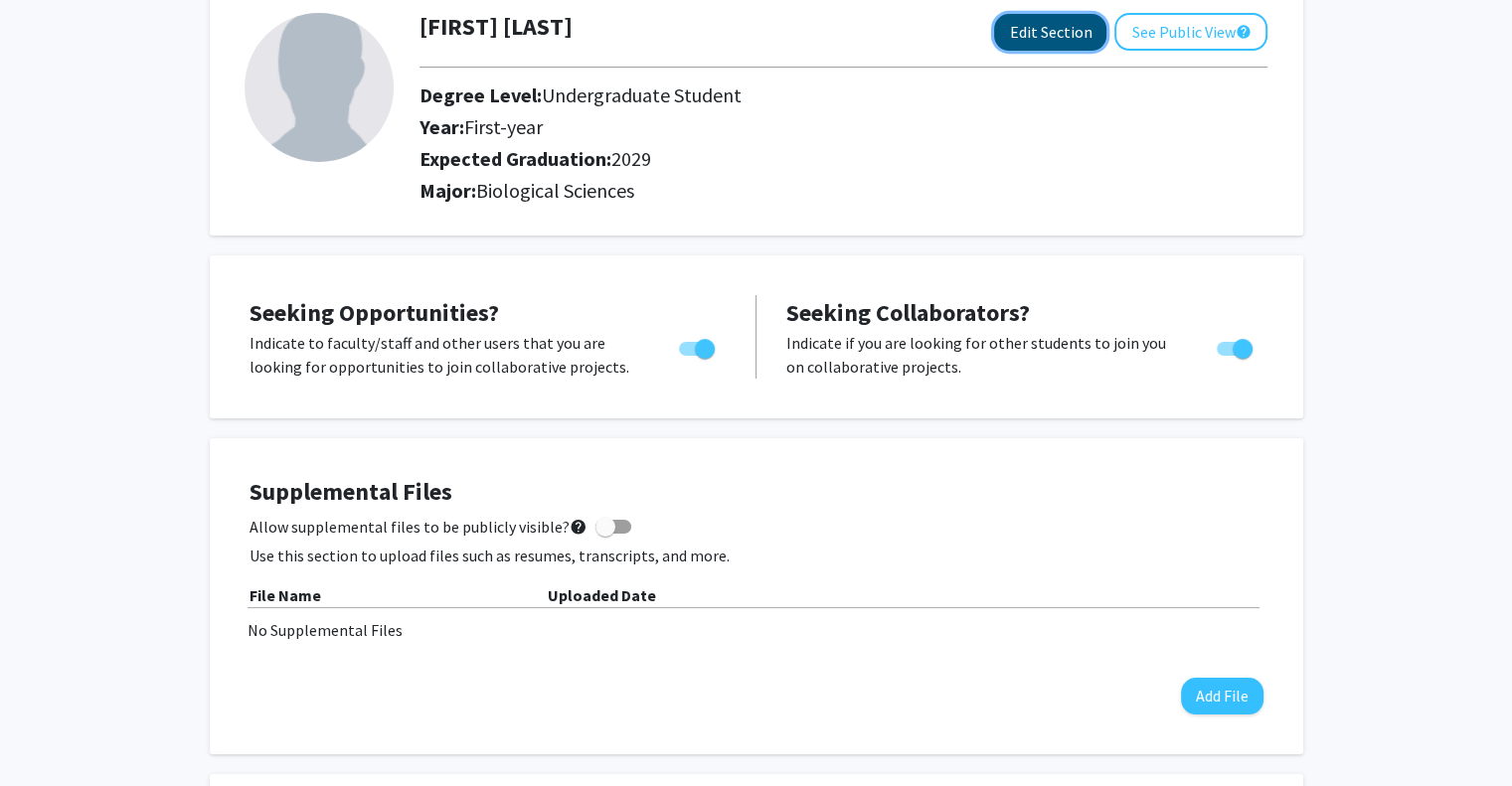 click on "Edit Section" 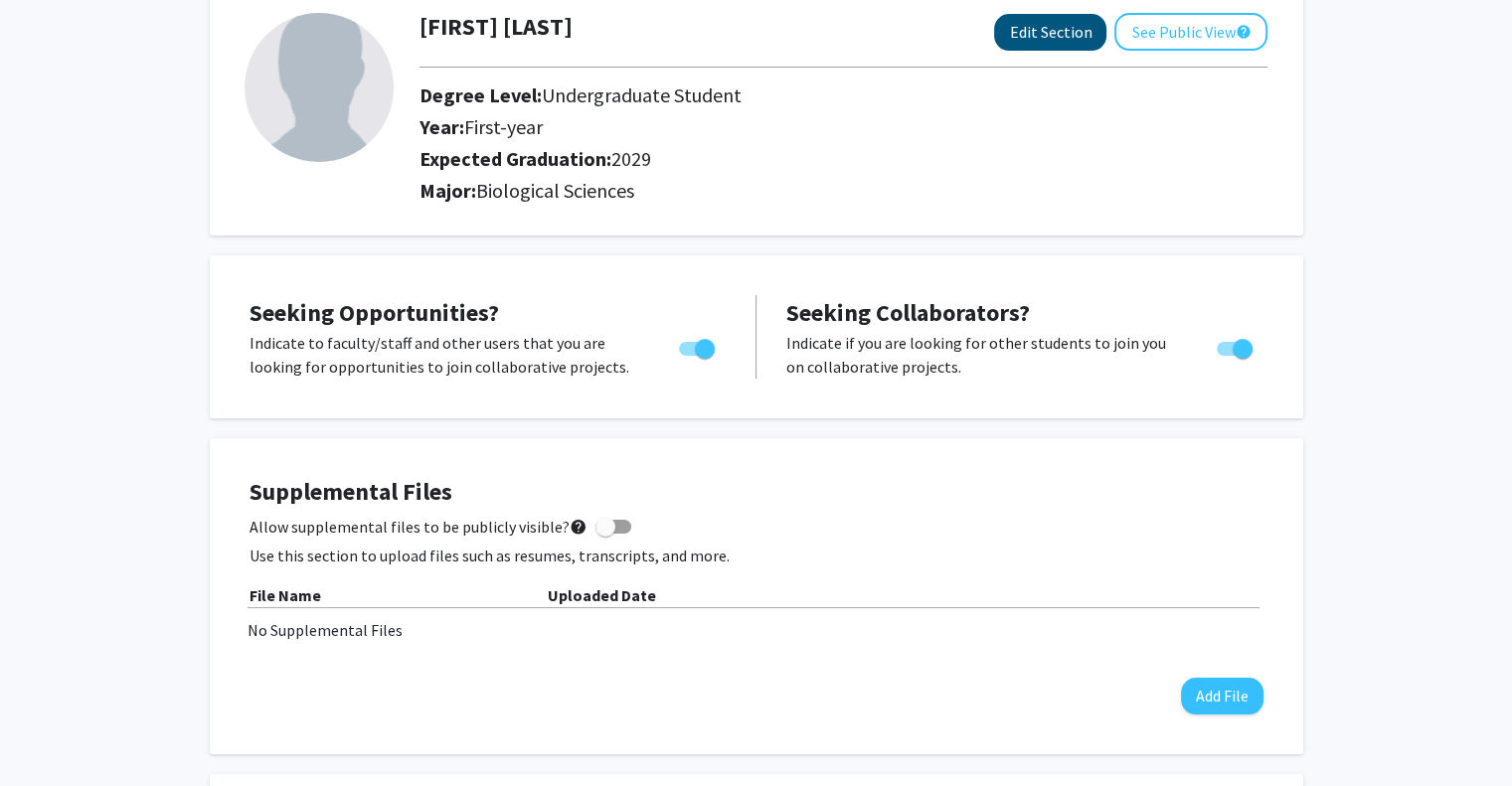 select on "first-year" 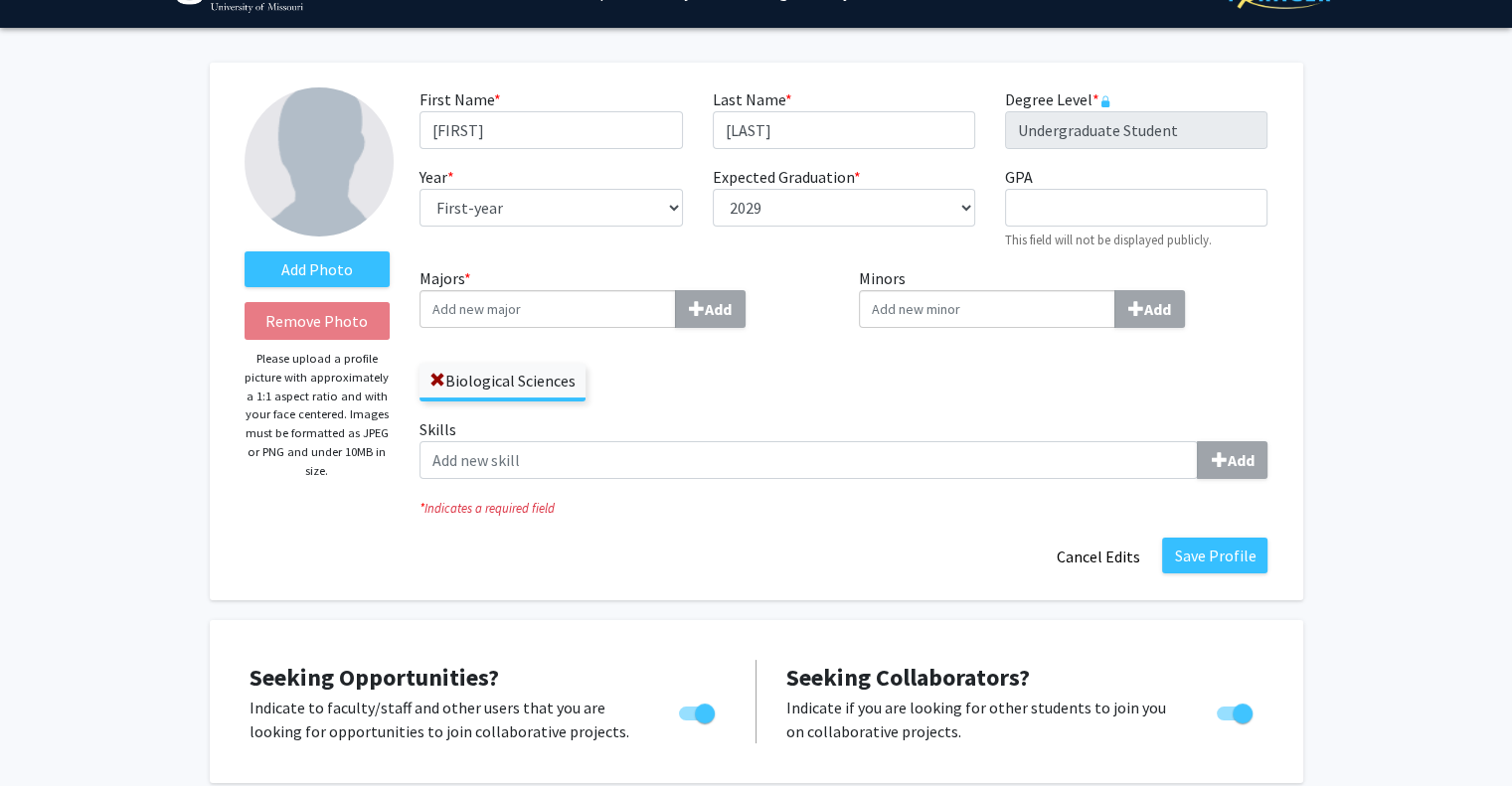scroll, scrollTop: 44, scrollLeft: 0, axis: vertical 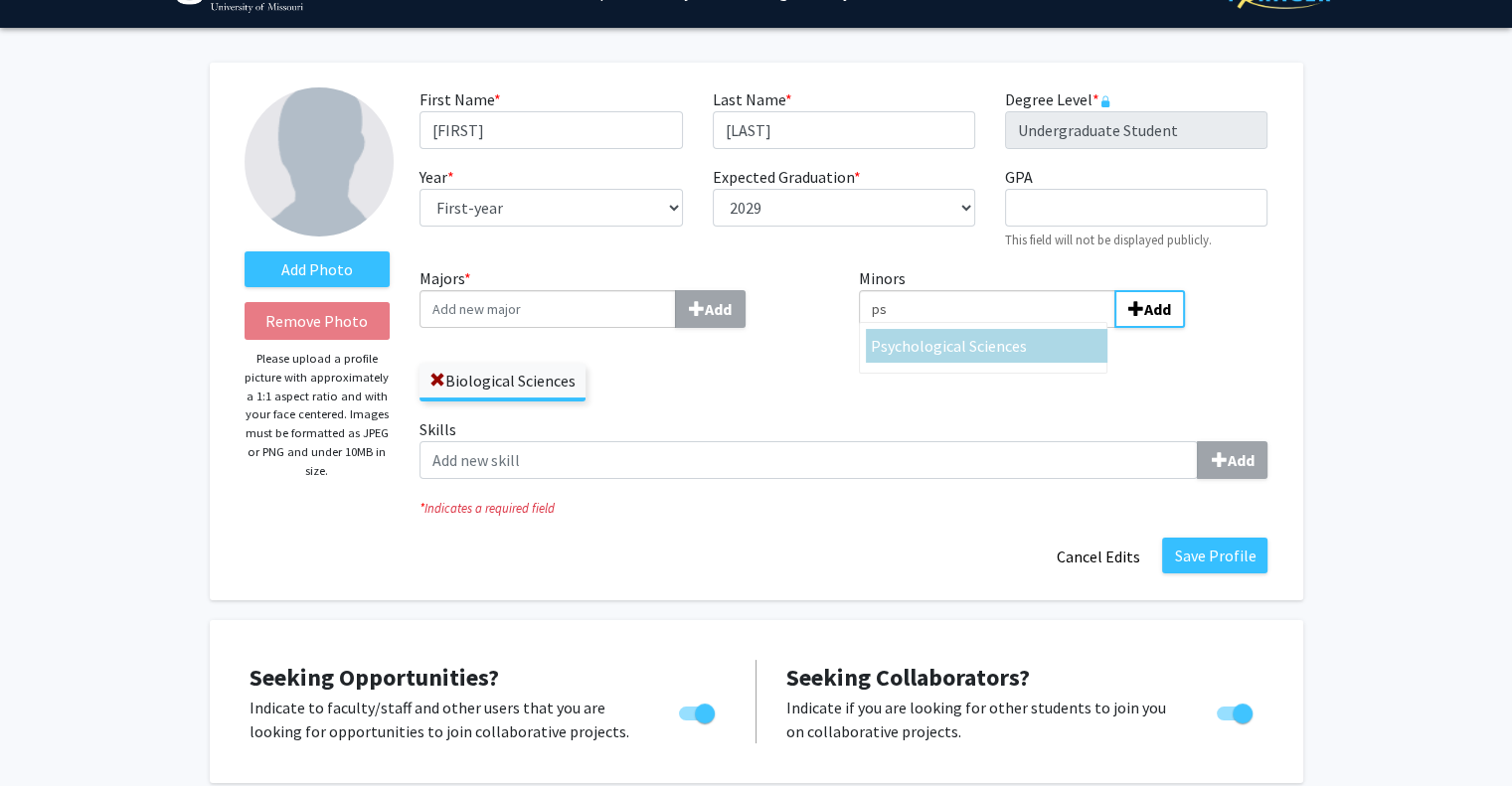 type on "ps" 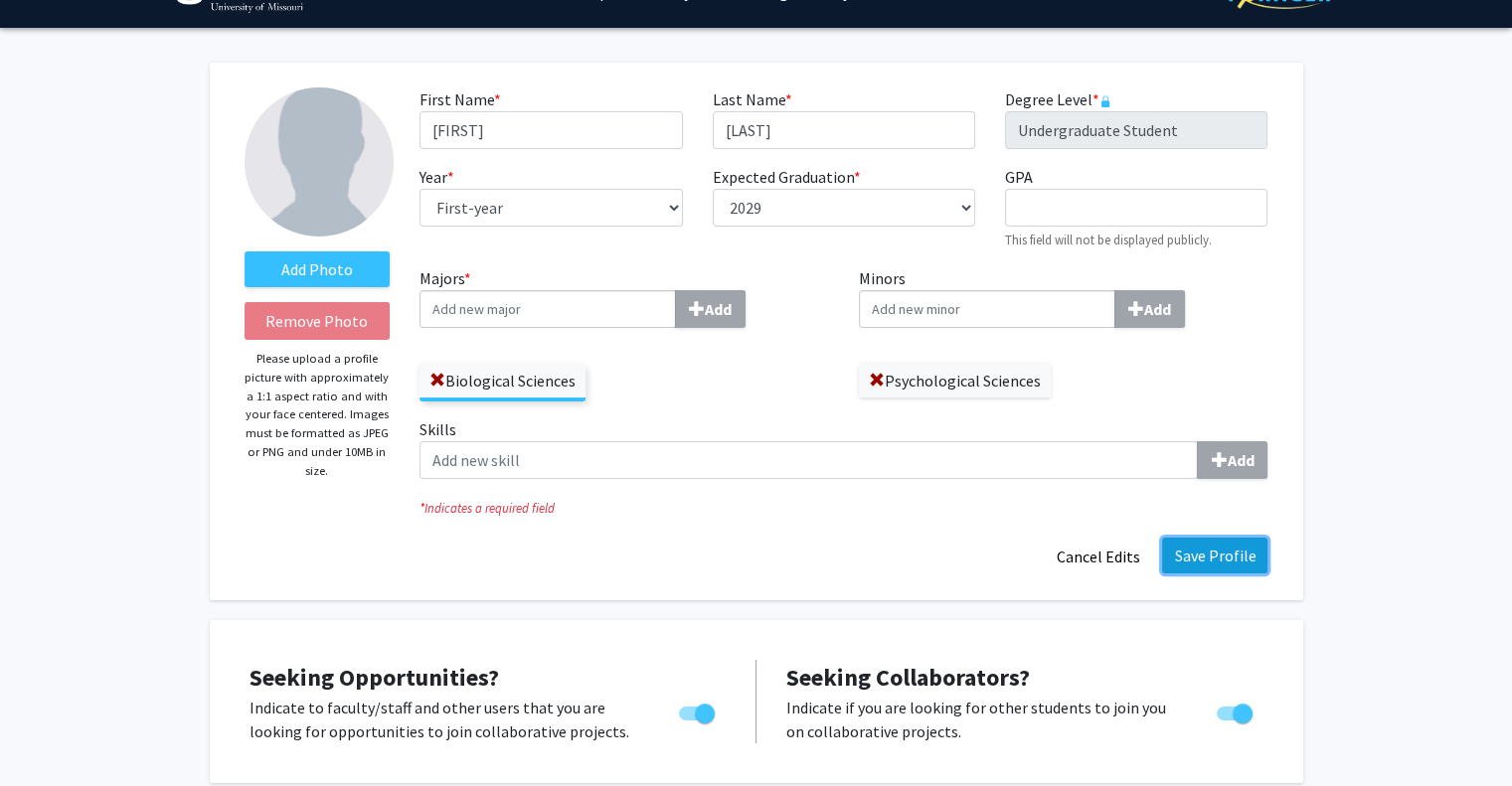 click on "Save Profile" 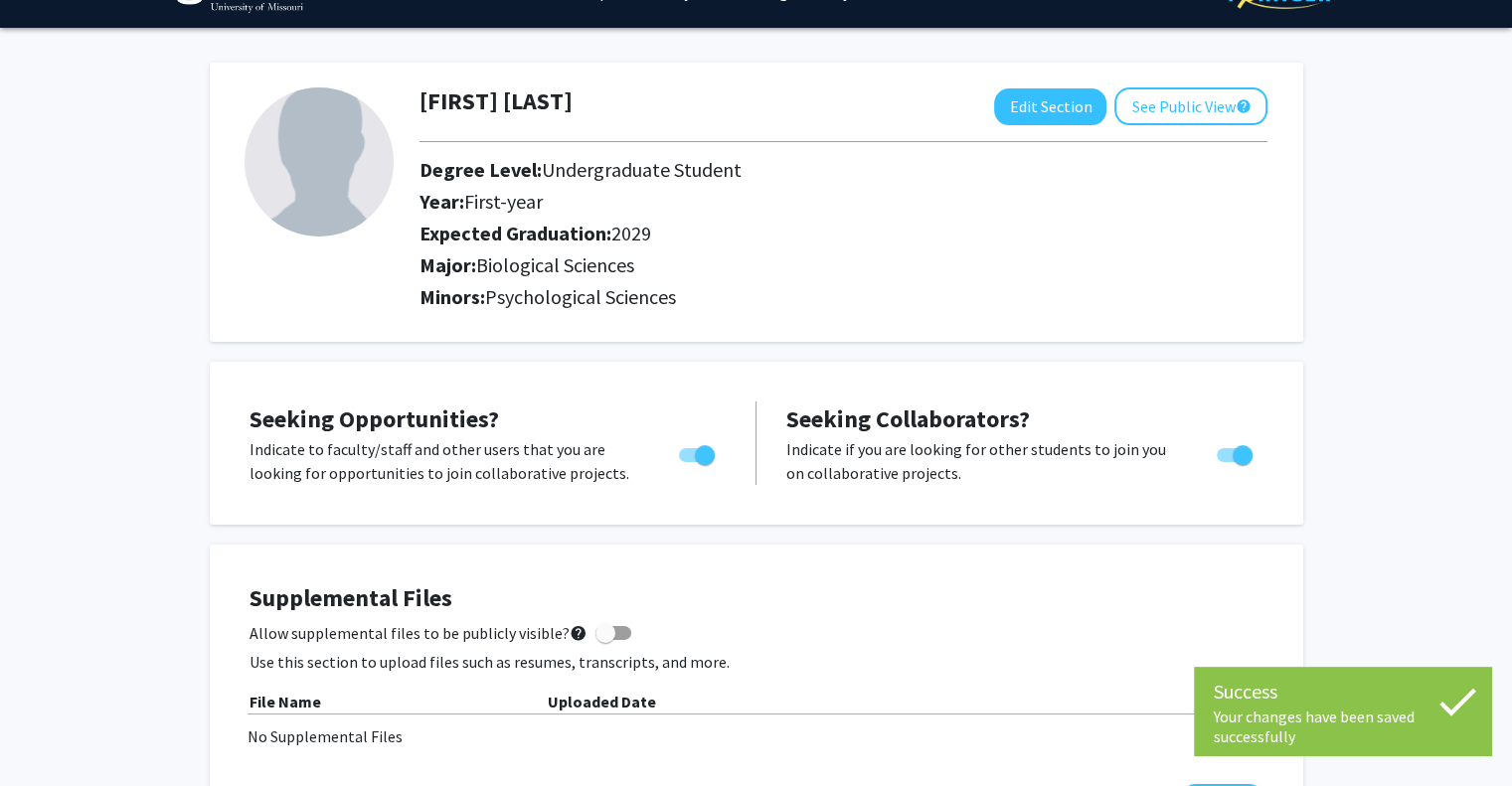 scroll, scrollTop: 0, scrollLeft: 0, axis: both 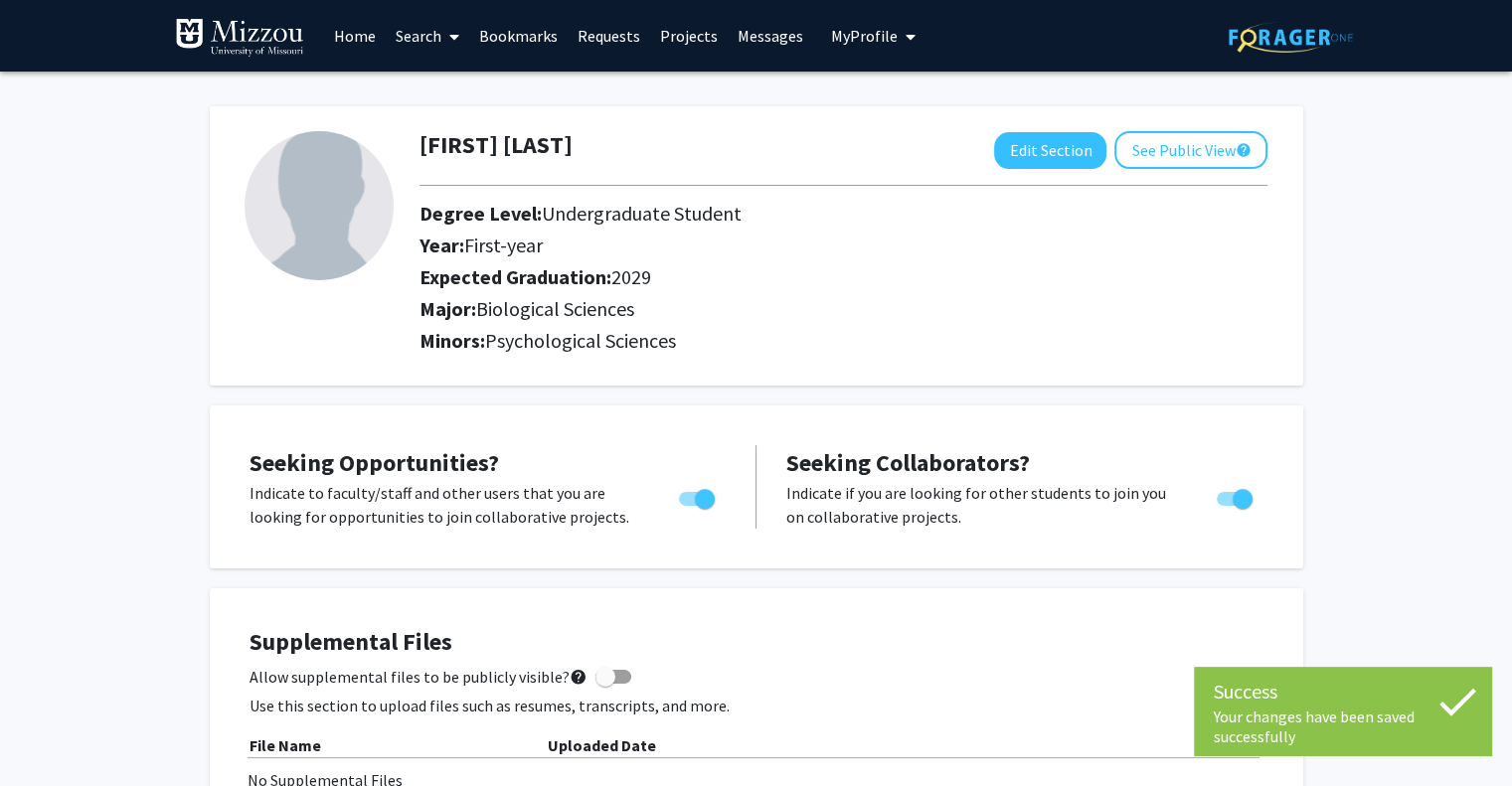 click on "Search" at bounding box center (427, 36) 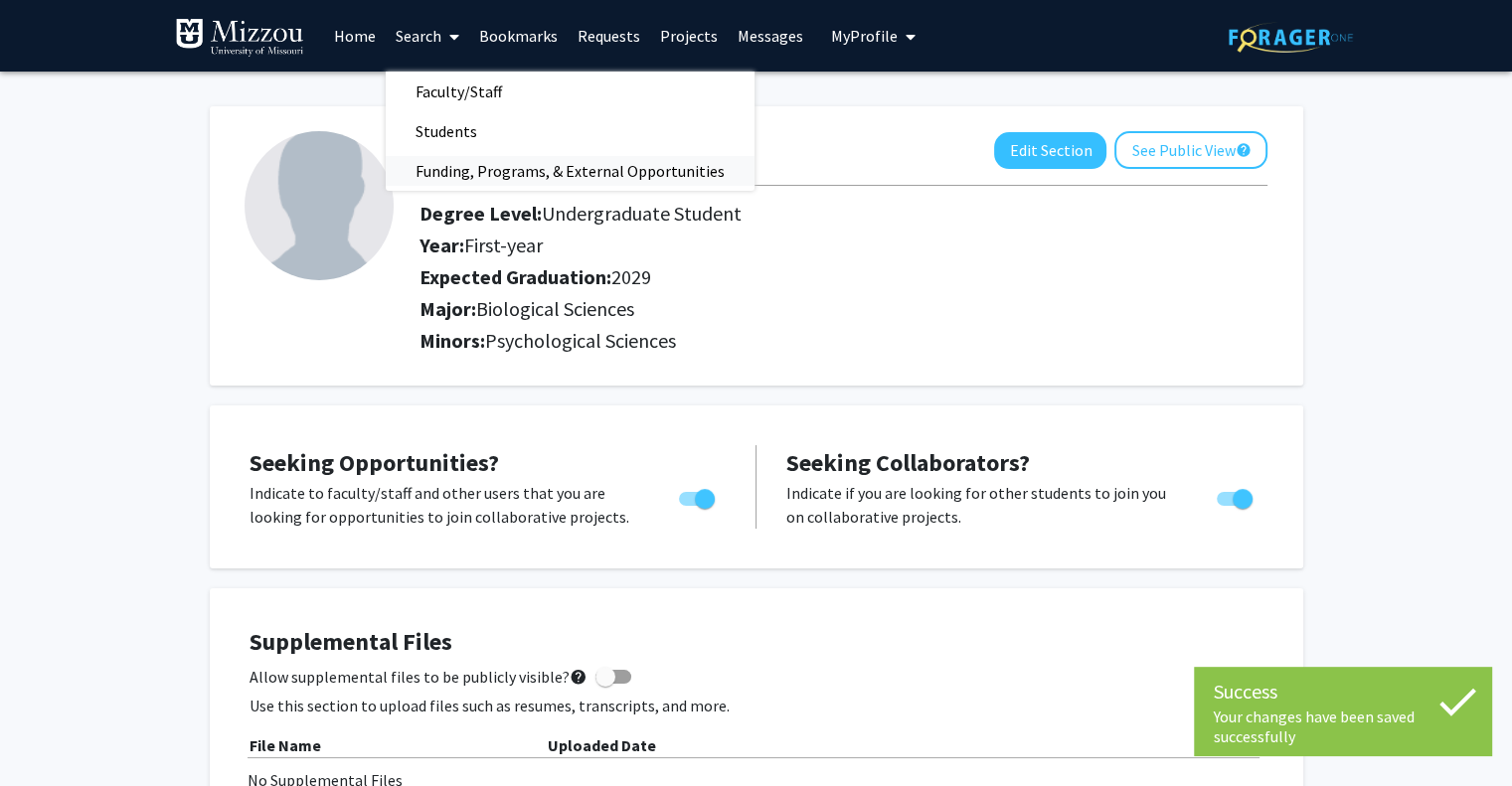click on "Funding, Programs, & External Opportunities" at bounding box center (570, 171) 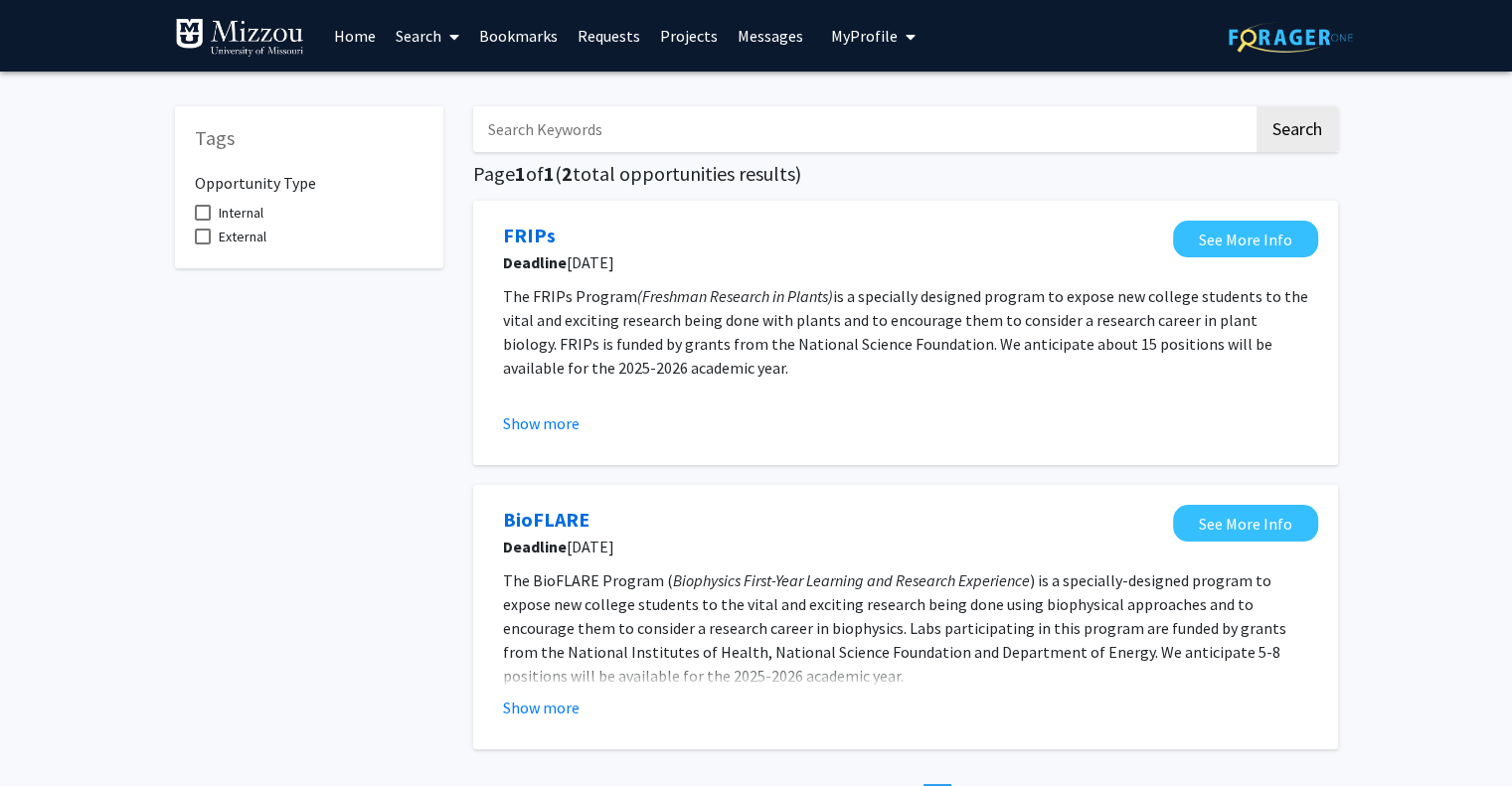scroll, scrollTop: 8, scrollLeft: 0, axis: vertical 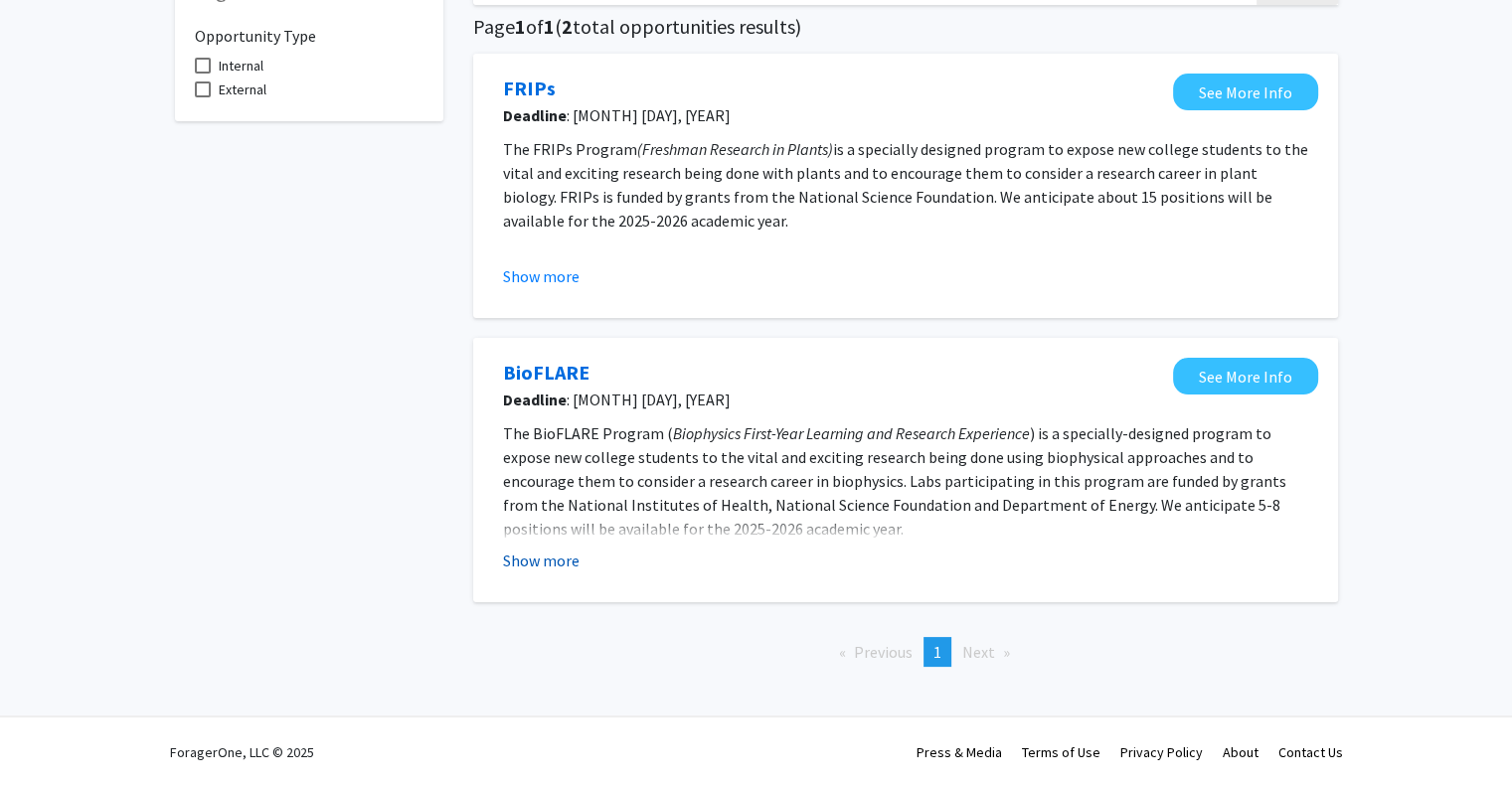 click on "Show more" 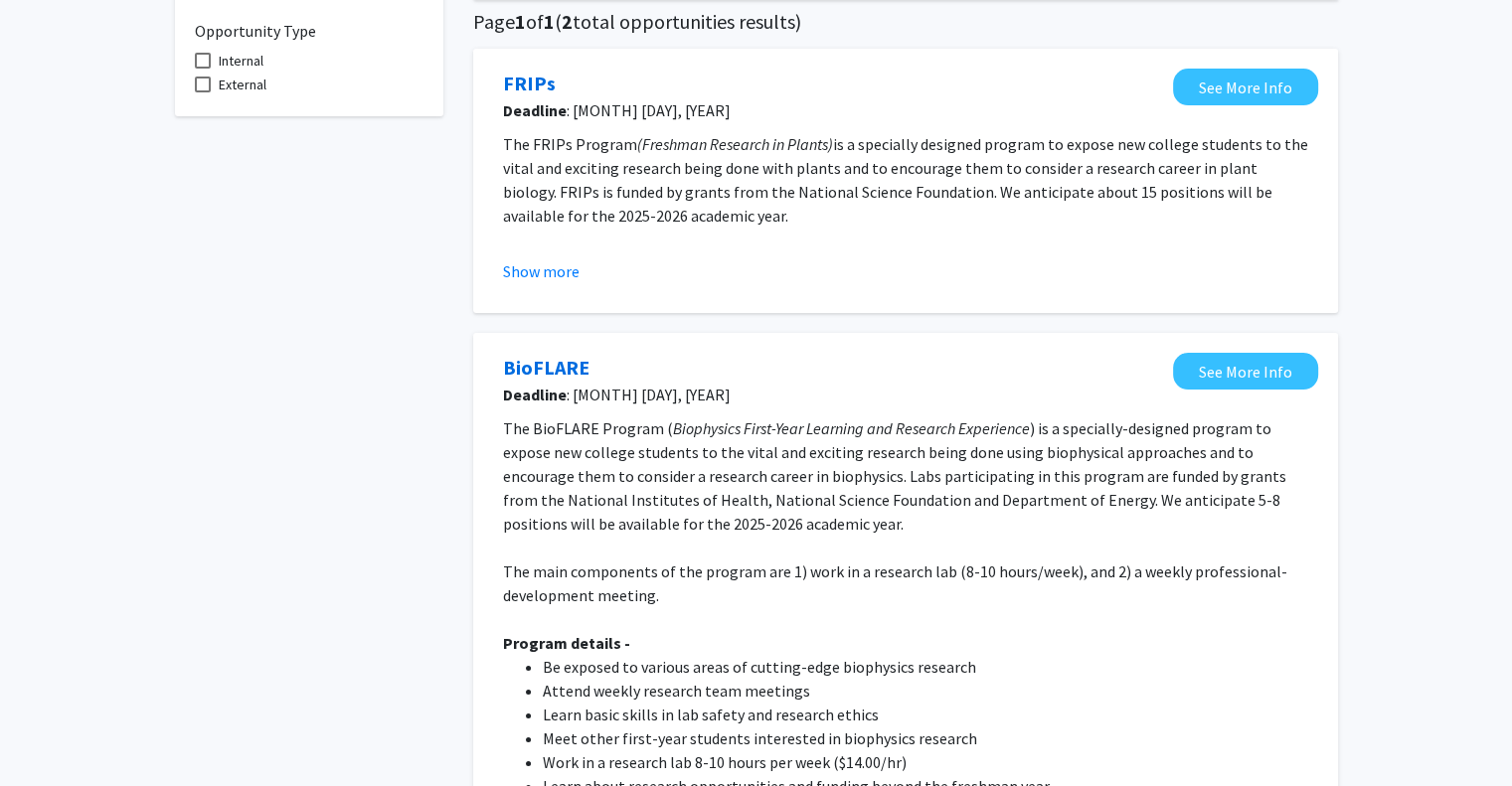 scroll, scrollTop: 0, scrollLeft: 0, axis: both 